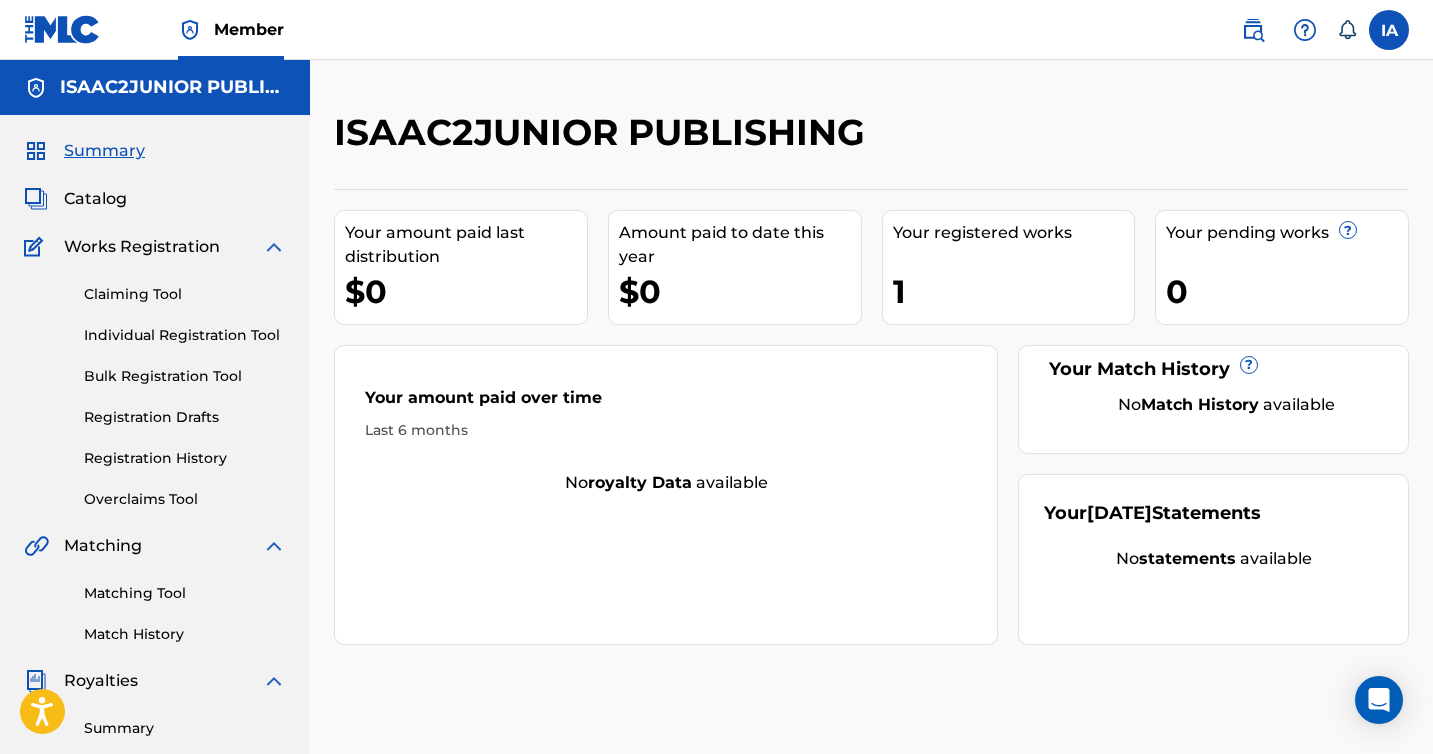 scroll, scrollTop: 0, scrollLeft: 0, axis: both 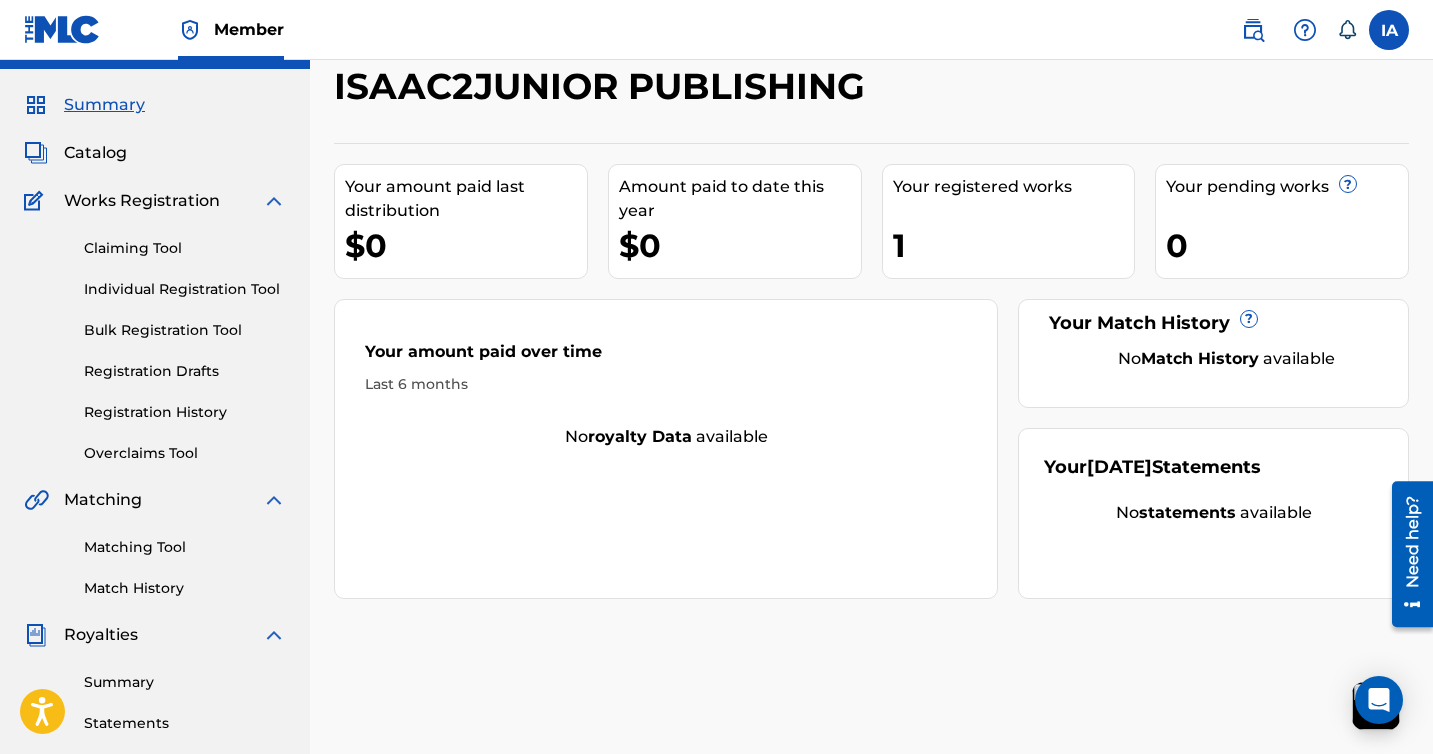 click on "Registration History" at bounding box center (185, 412) 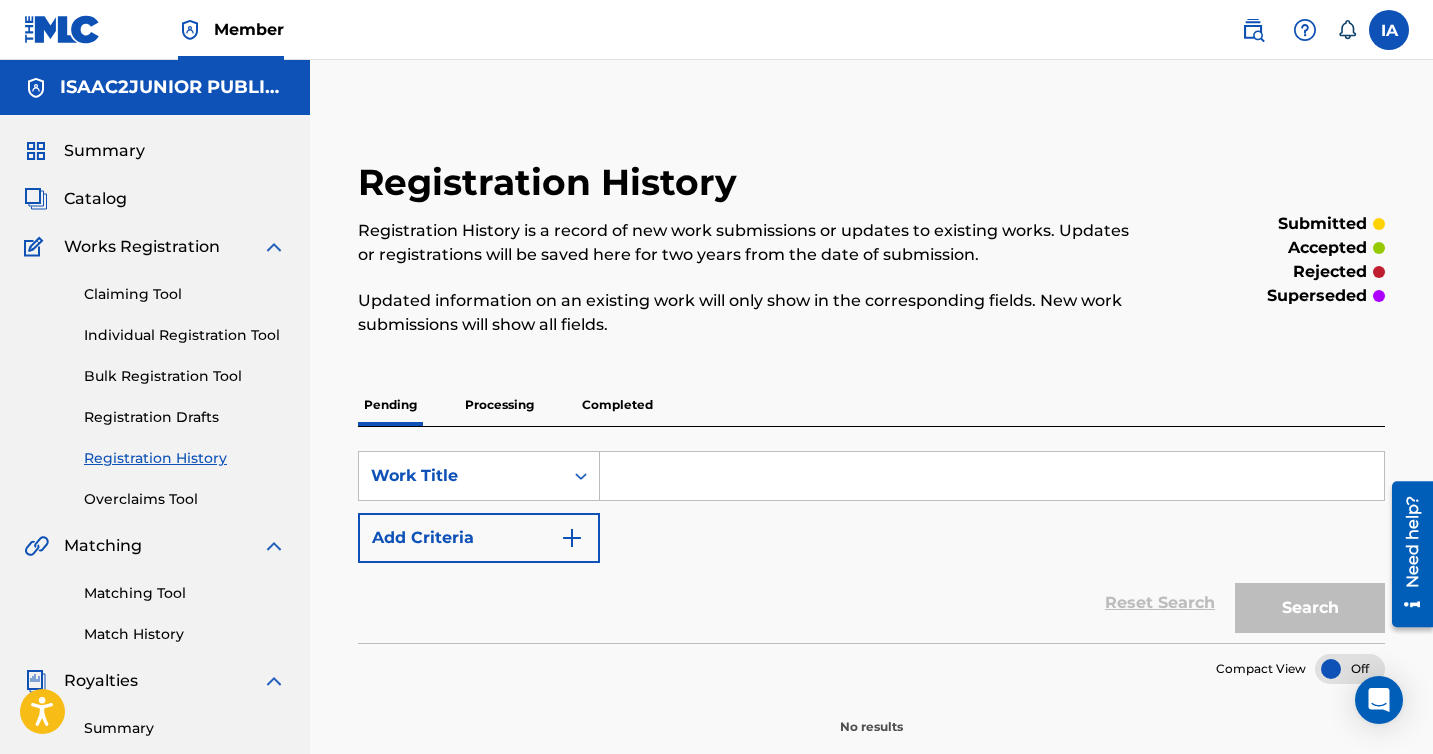 click on "Registration History Registration History is a record of new work submissions or updates to existing works. Updates or registrations will be saved here for two years from the date of submission. Updated information on an existing work will only show in the corresponding fields. New work submissions will show all fields.   submitted   accepted   rejected   superseded Pending Processing Completed SearchWithCriteriaab7cc973-fe06-4949-9df5-51f68e65ce3f Work Title Add Criteria Reset Search Search Compact View No results" at bounding box center [871, 448] 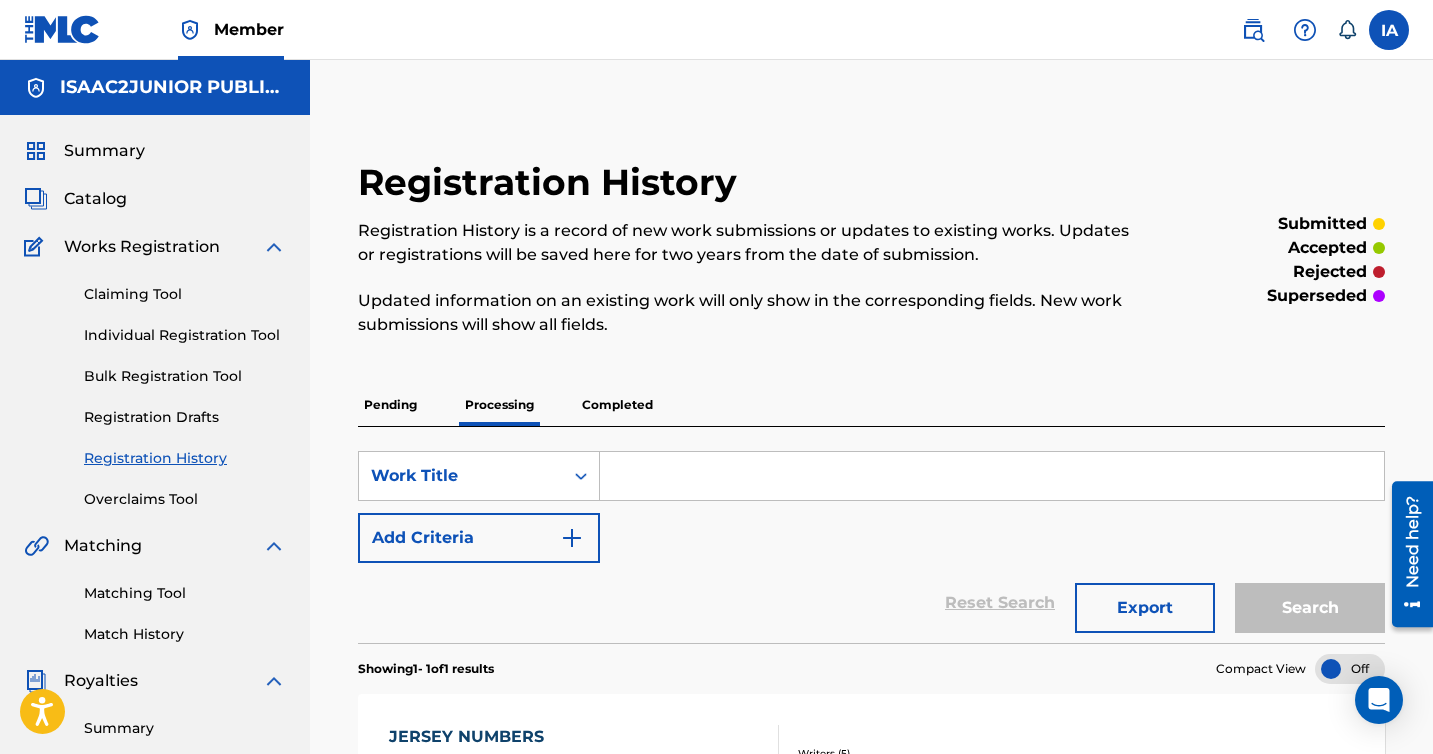 scroll, scrollTop: 172, scrollLeft: 0, axis: vertical 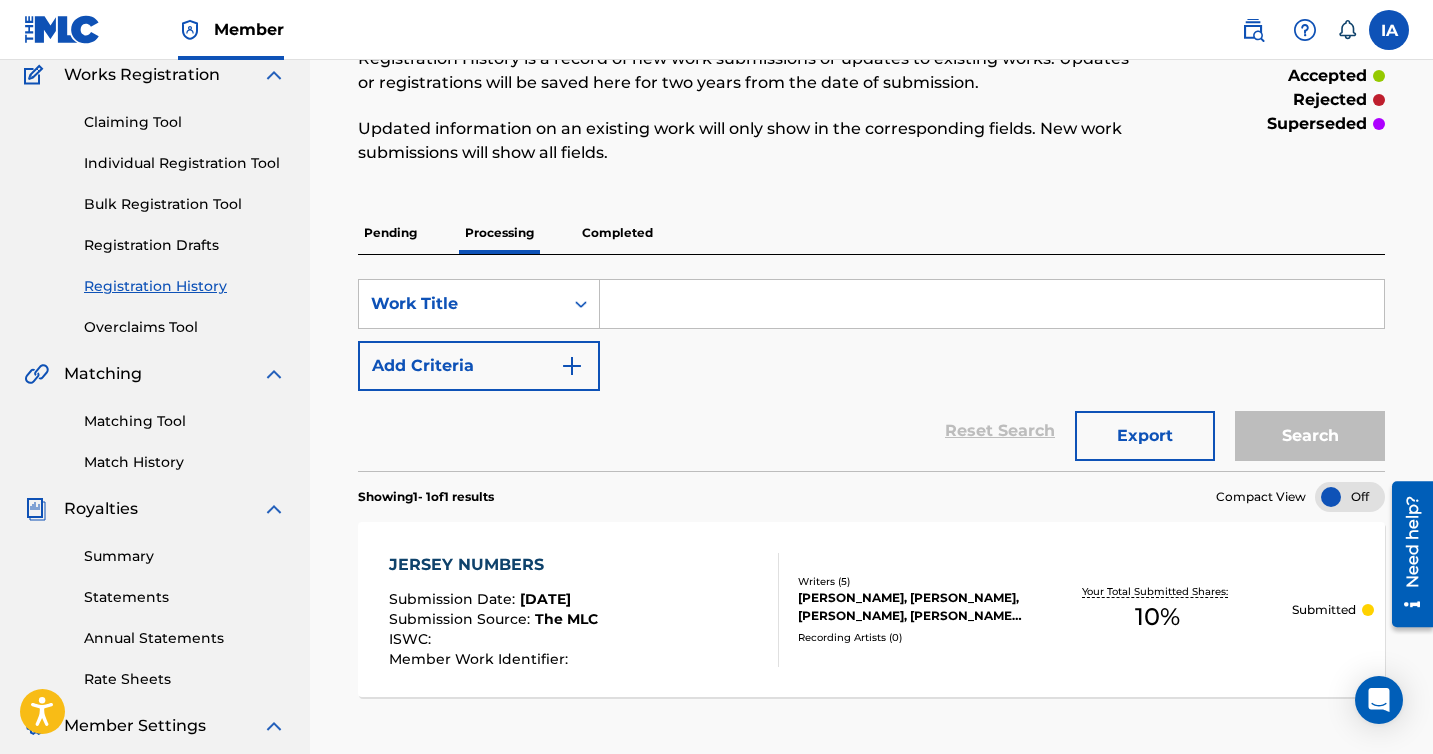 click on "Completed" at bounding box center (617, 233) 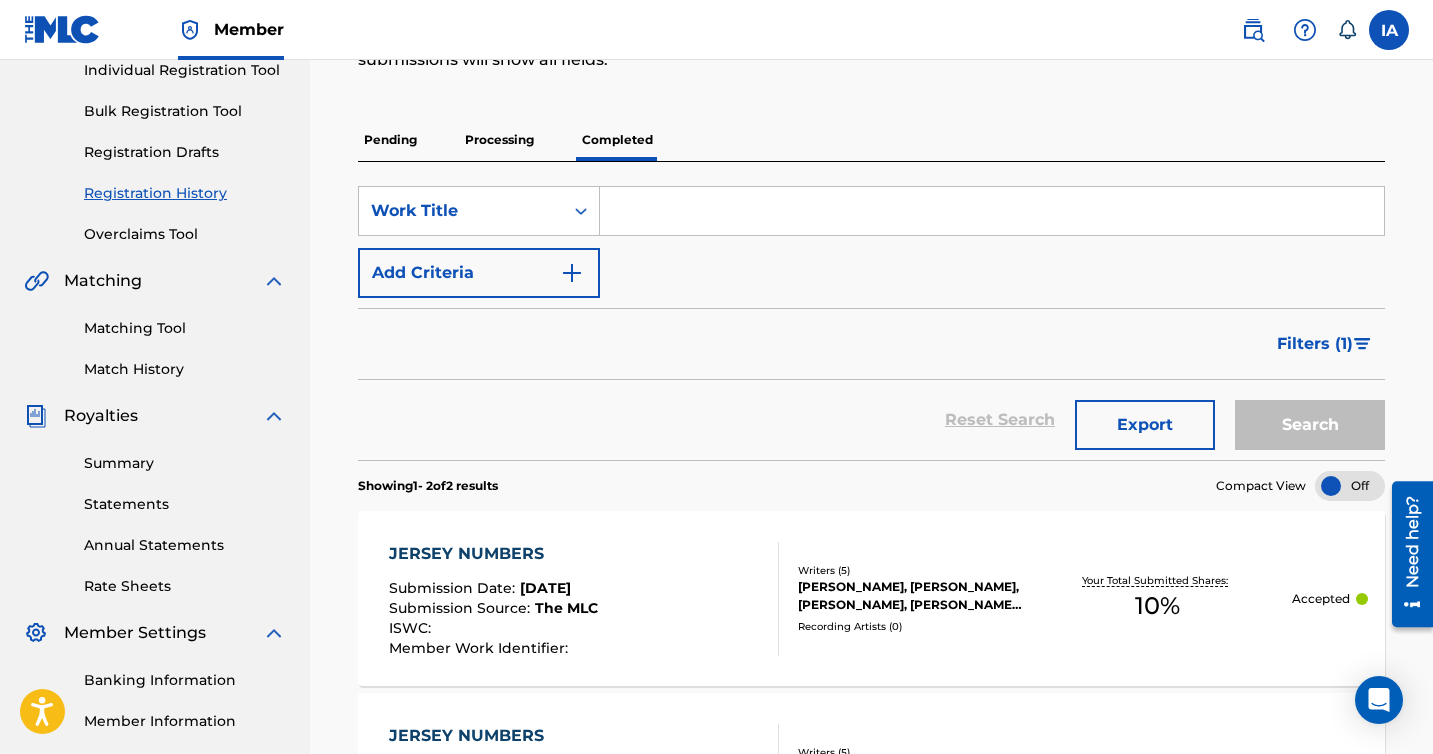 scroll, scrollTop: 229, scrollLeft: 0, axis: vertical 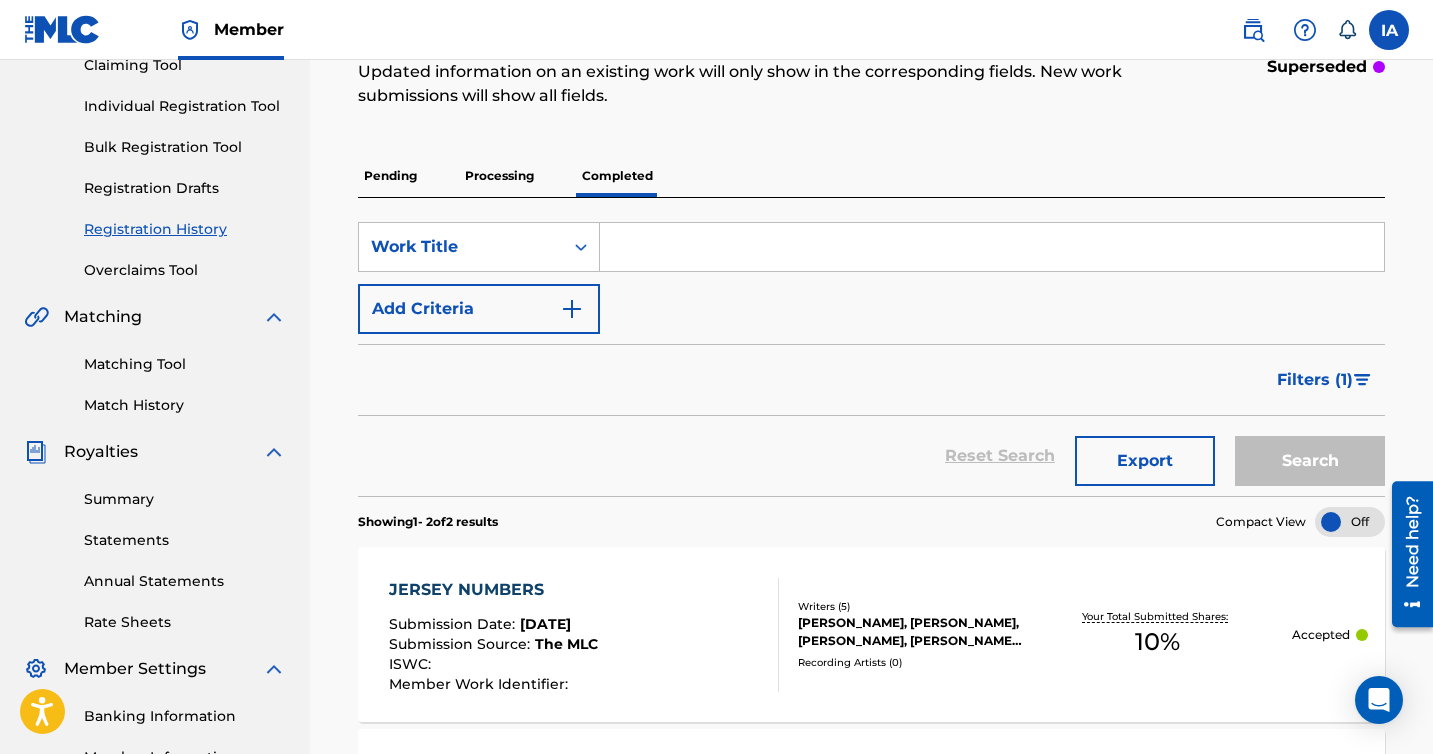 click on "Processing" at bounding box center [499, 176] 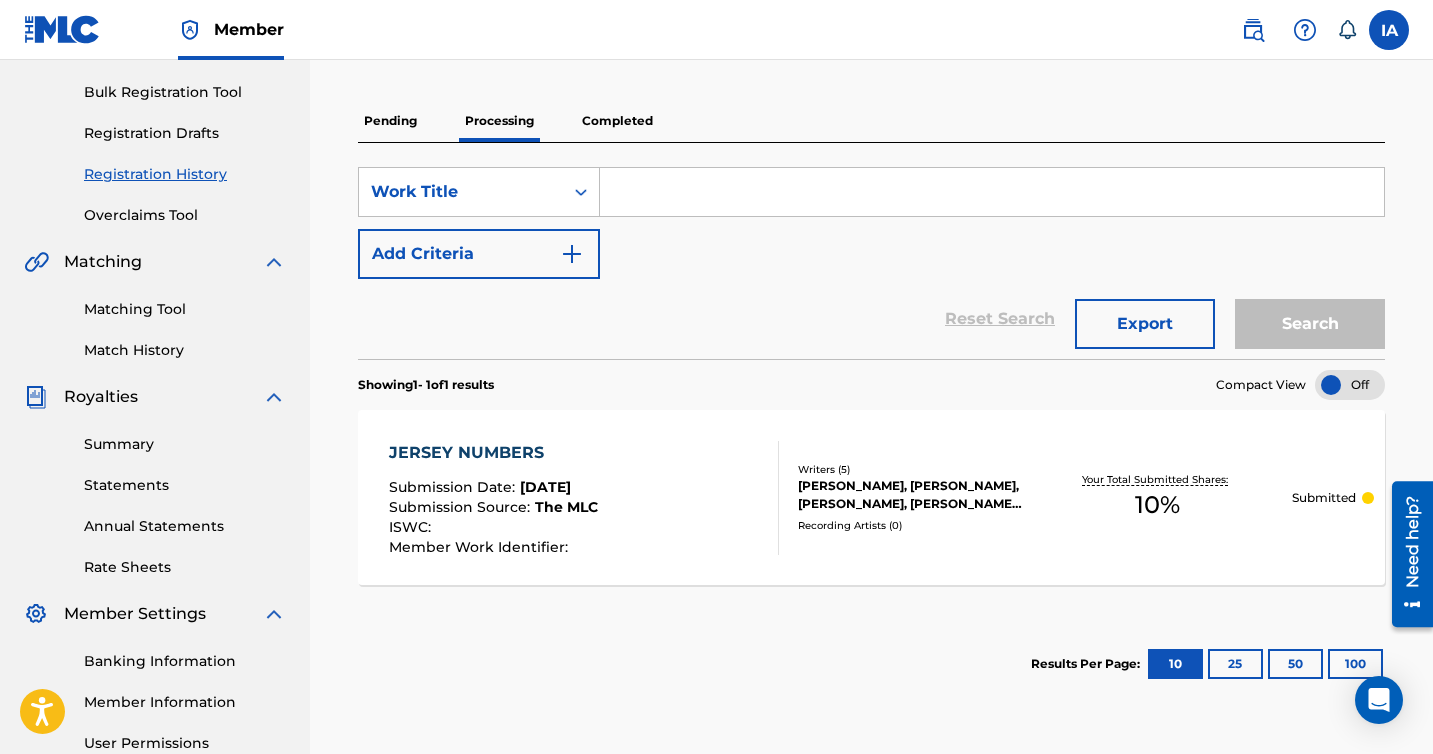 scroll, scrollTop: 258, scrollLeft: 0, axis: vertical 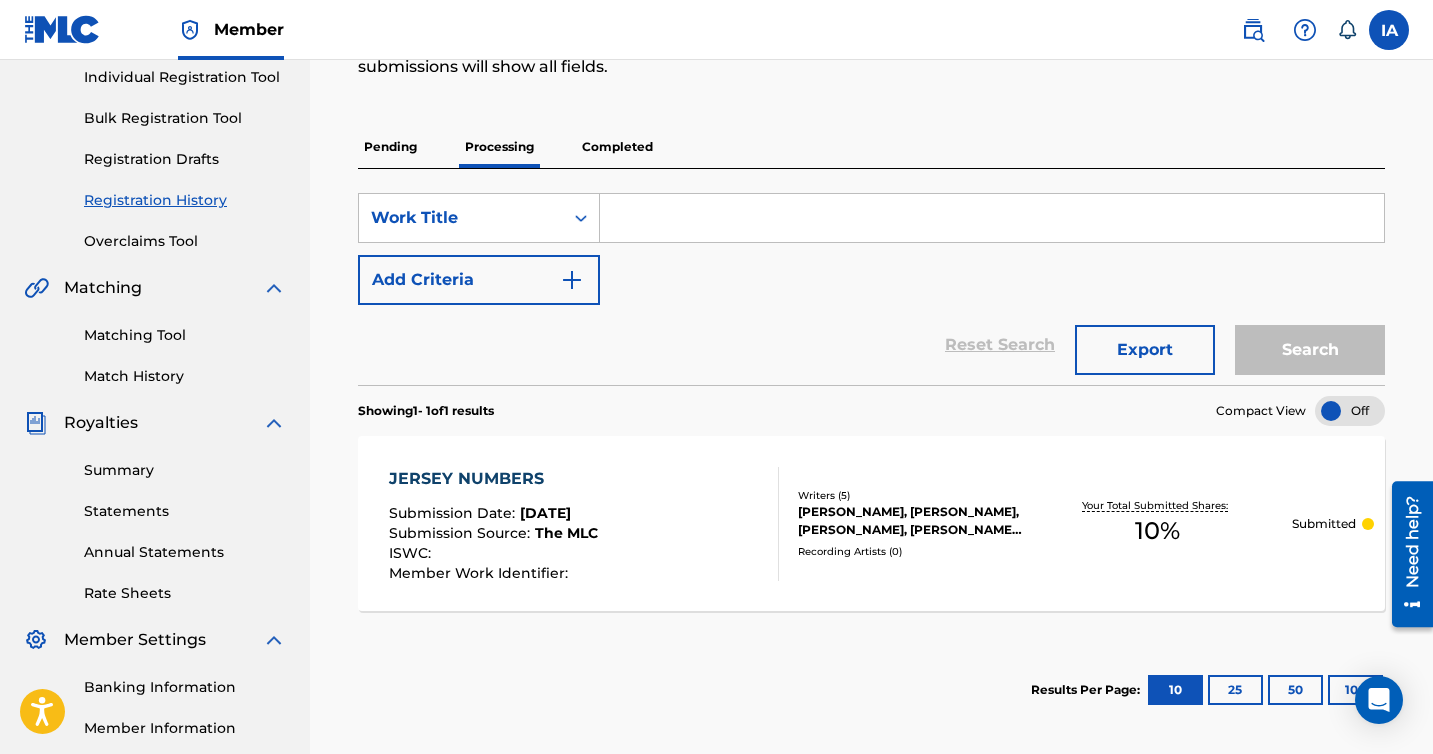click on "Summary" at bounding box center (185, 470) 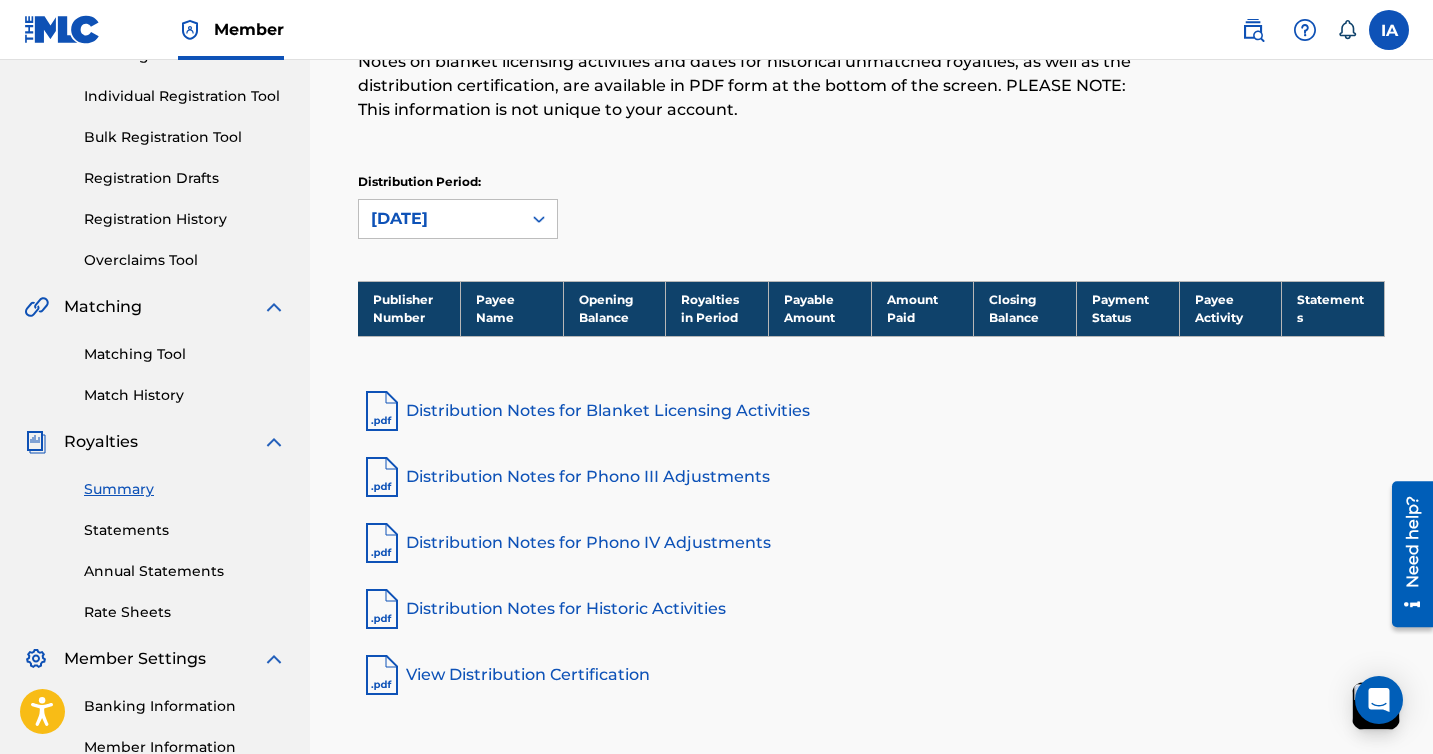 scroll, scrollTop: 244, scrollLeft: 0, axis: vertical 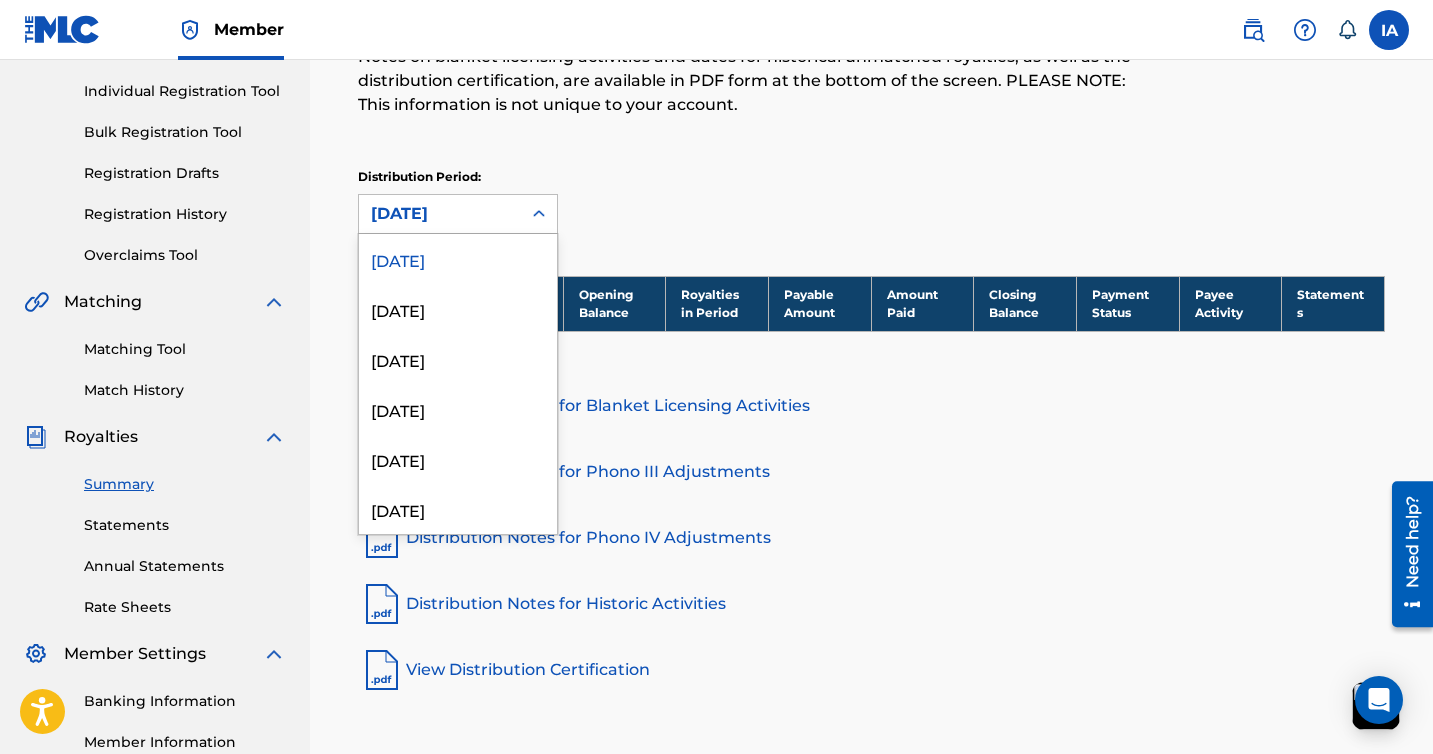 click on "[DATE]" at bounding box center (440, 214) 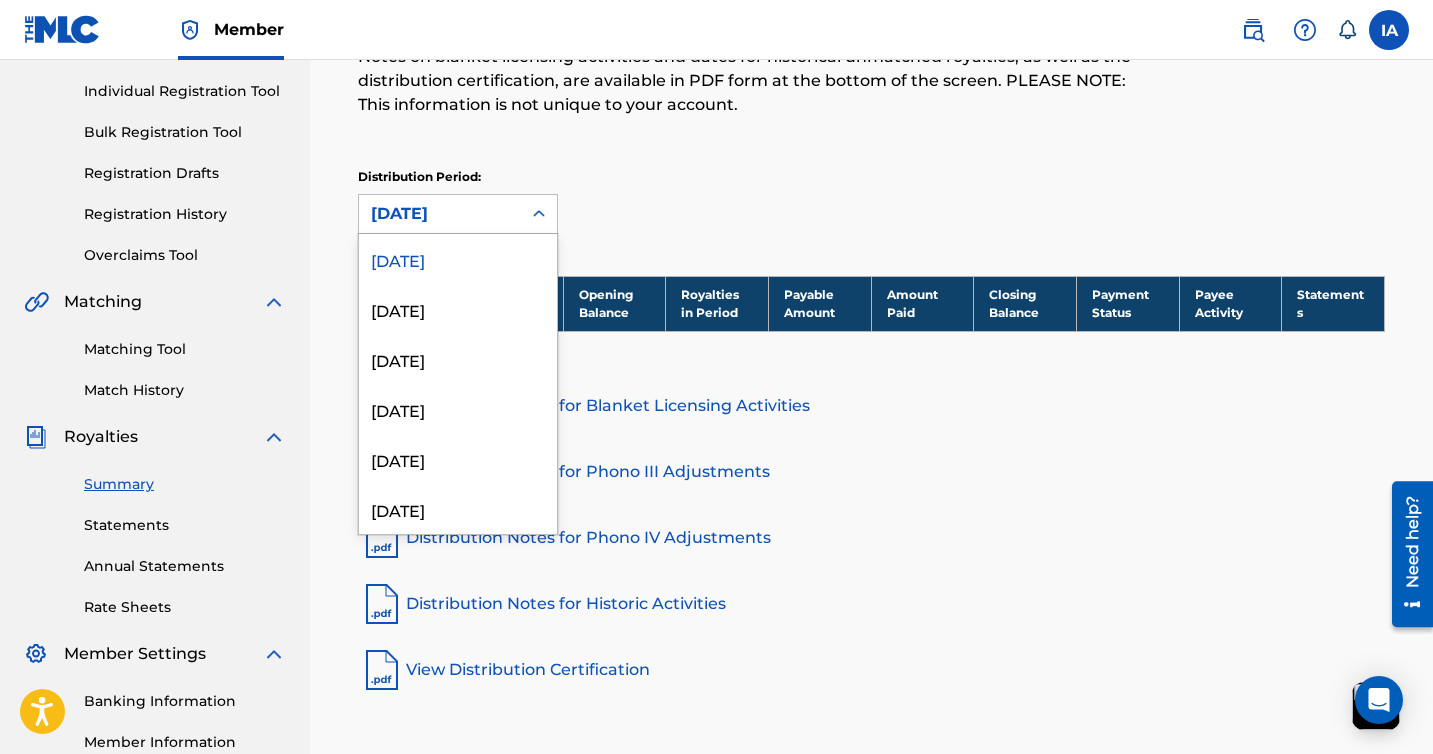 click on "[DATE]" at bounding box center (440, 214) 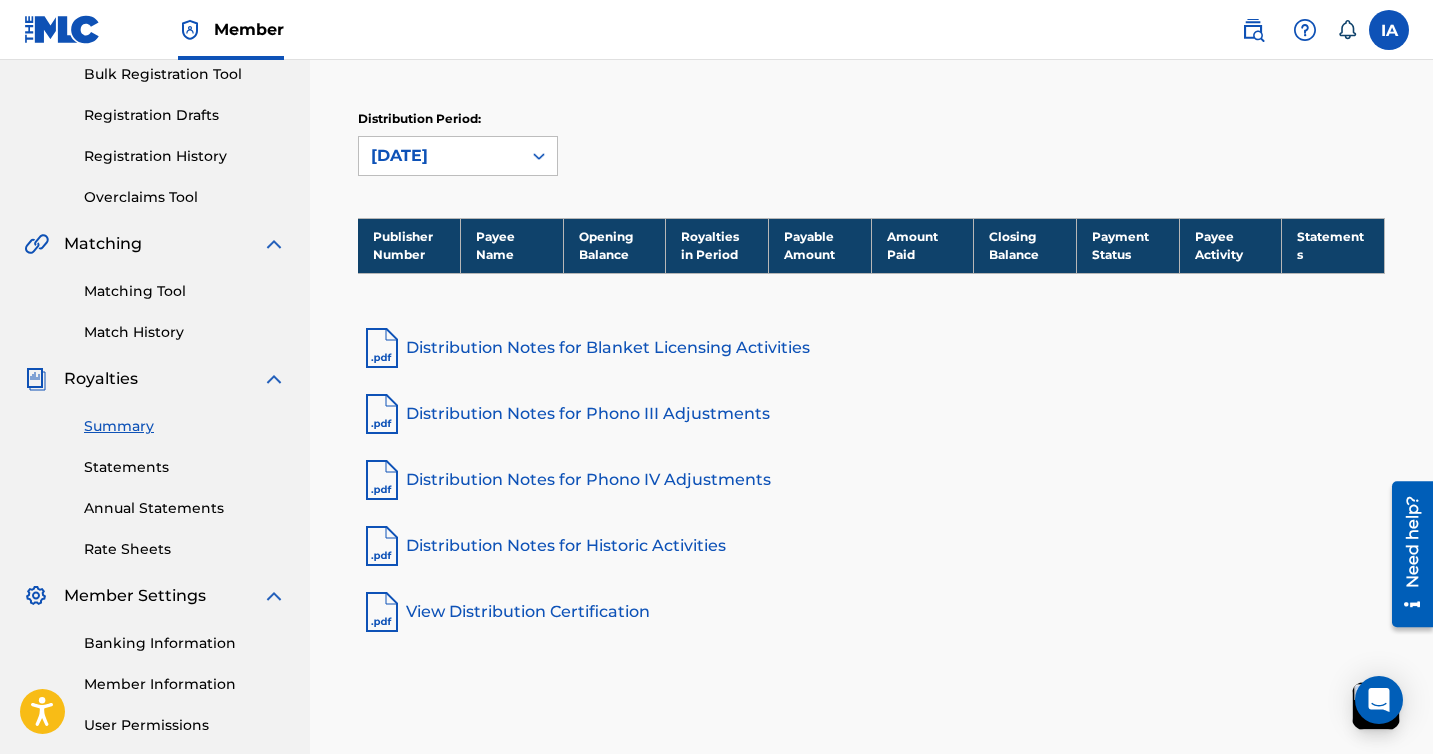 scroll, scrollTop: 310, scrollLeft: 0, axis: vertical 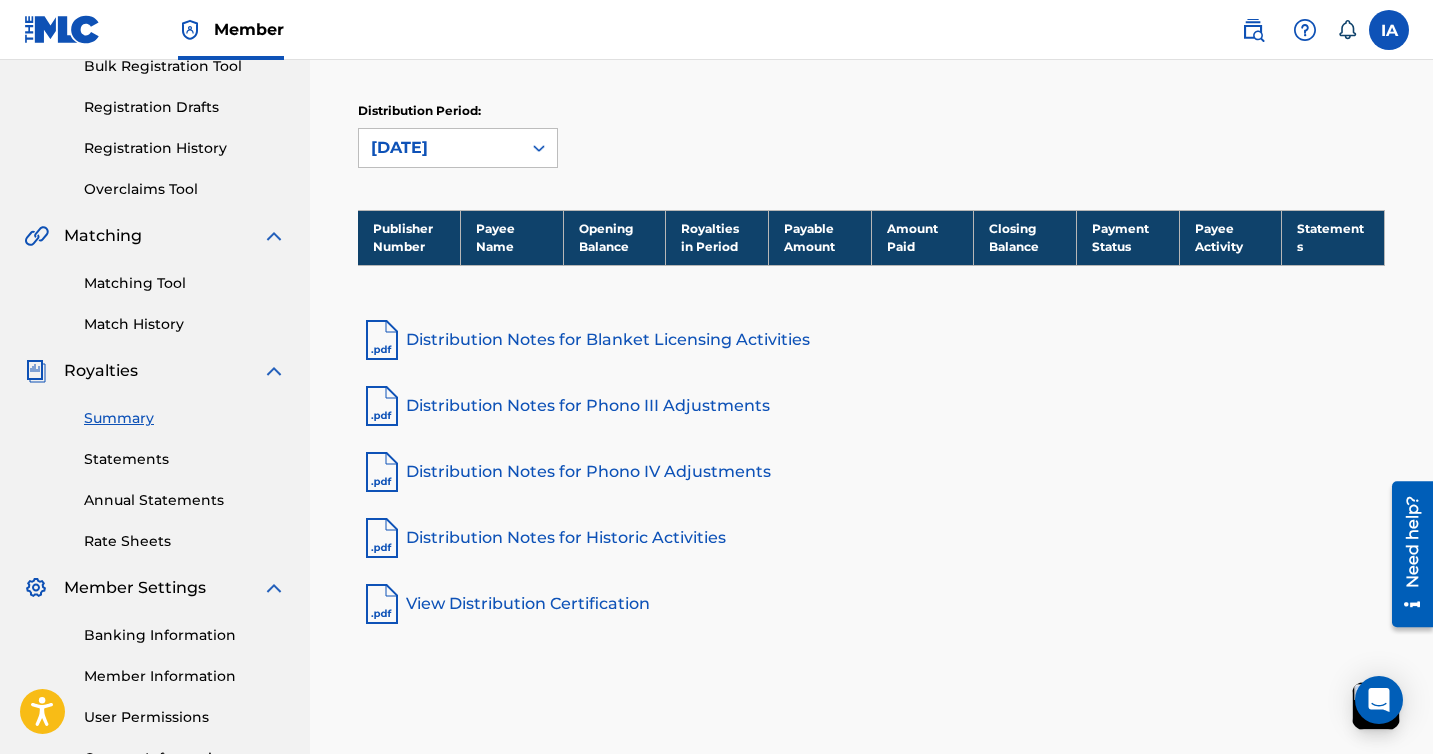 click on "Statements" at bounding box center (185, 459) 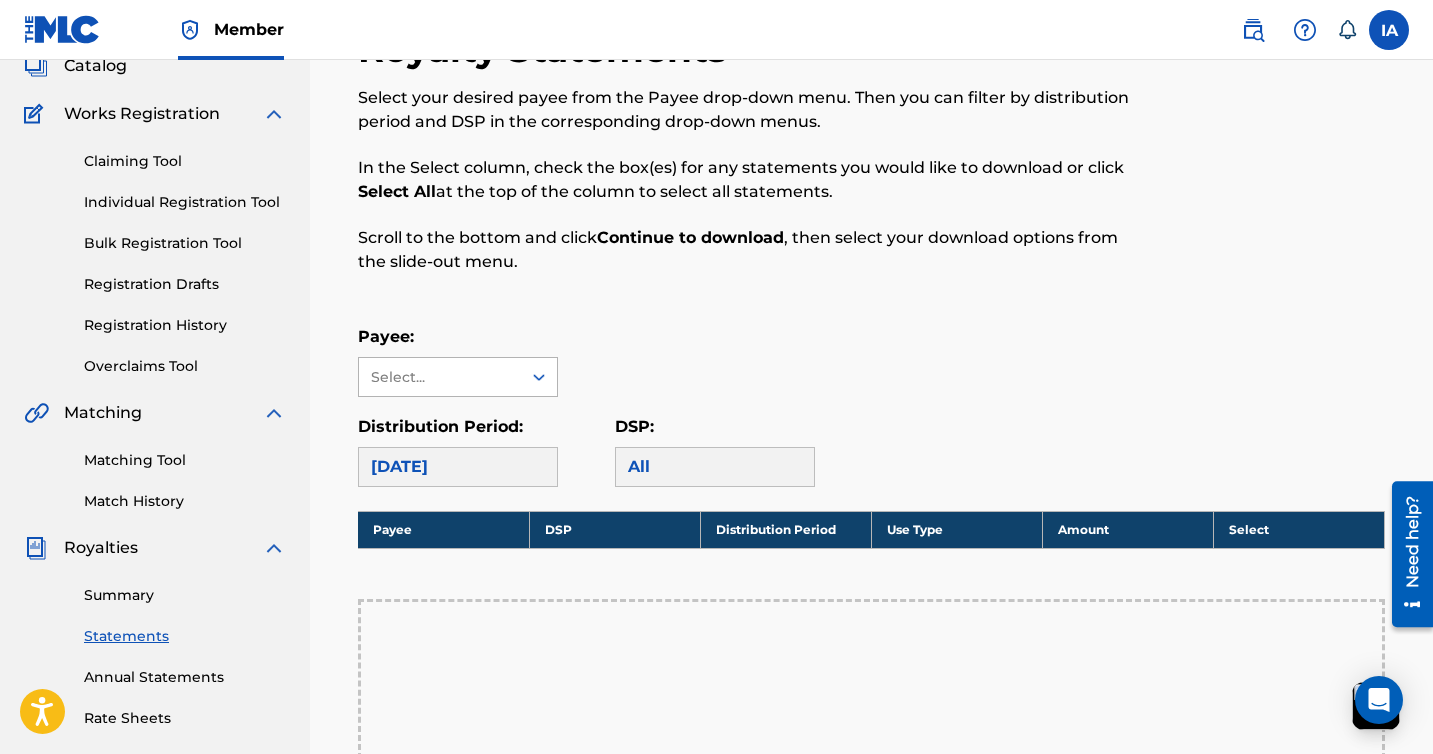 scroll, scrollTop: 136, scrollLeft: 0, axis: vertical 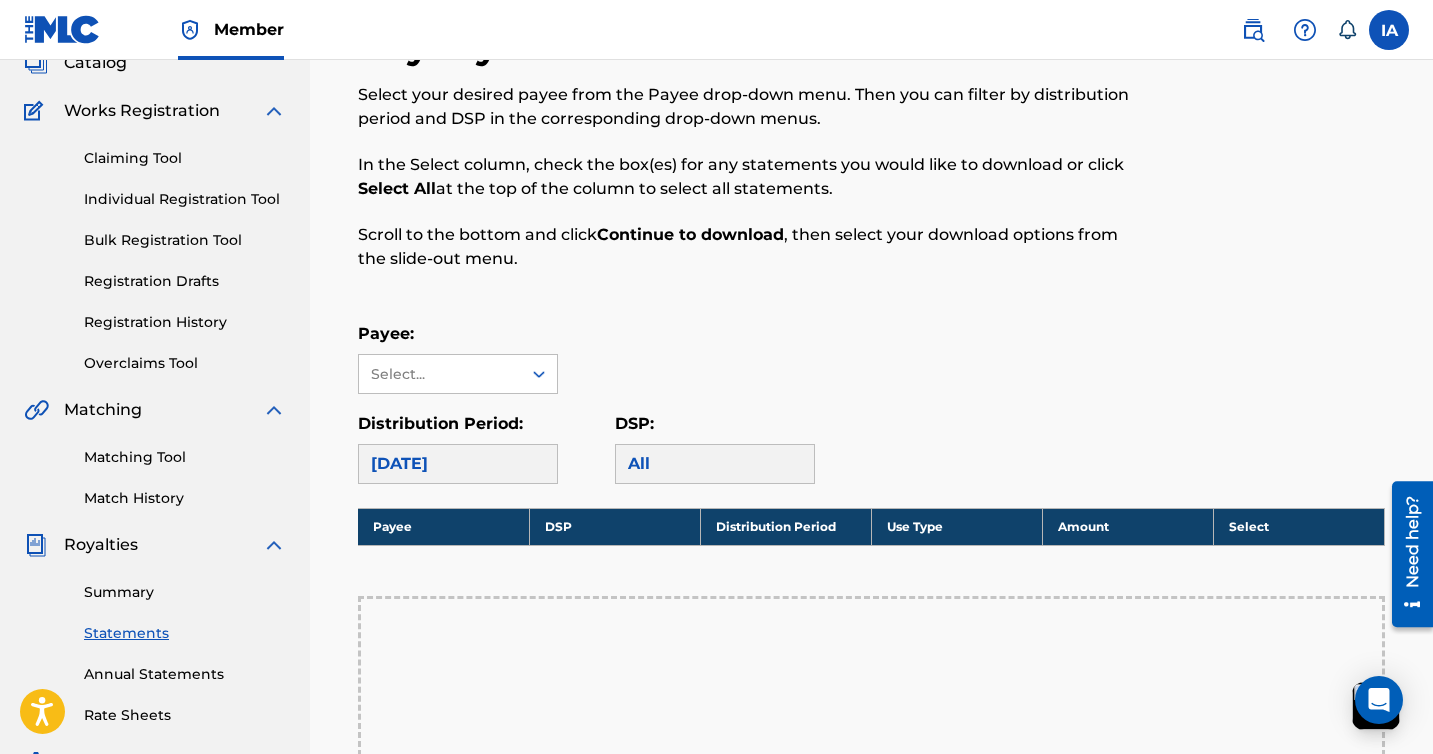 click on "[DATE]" at bounding box center (458, 464) 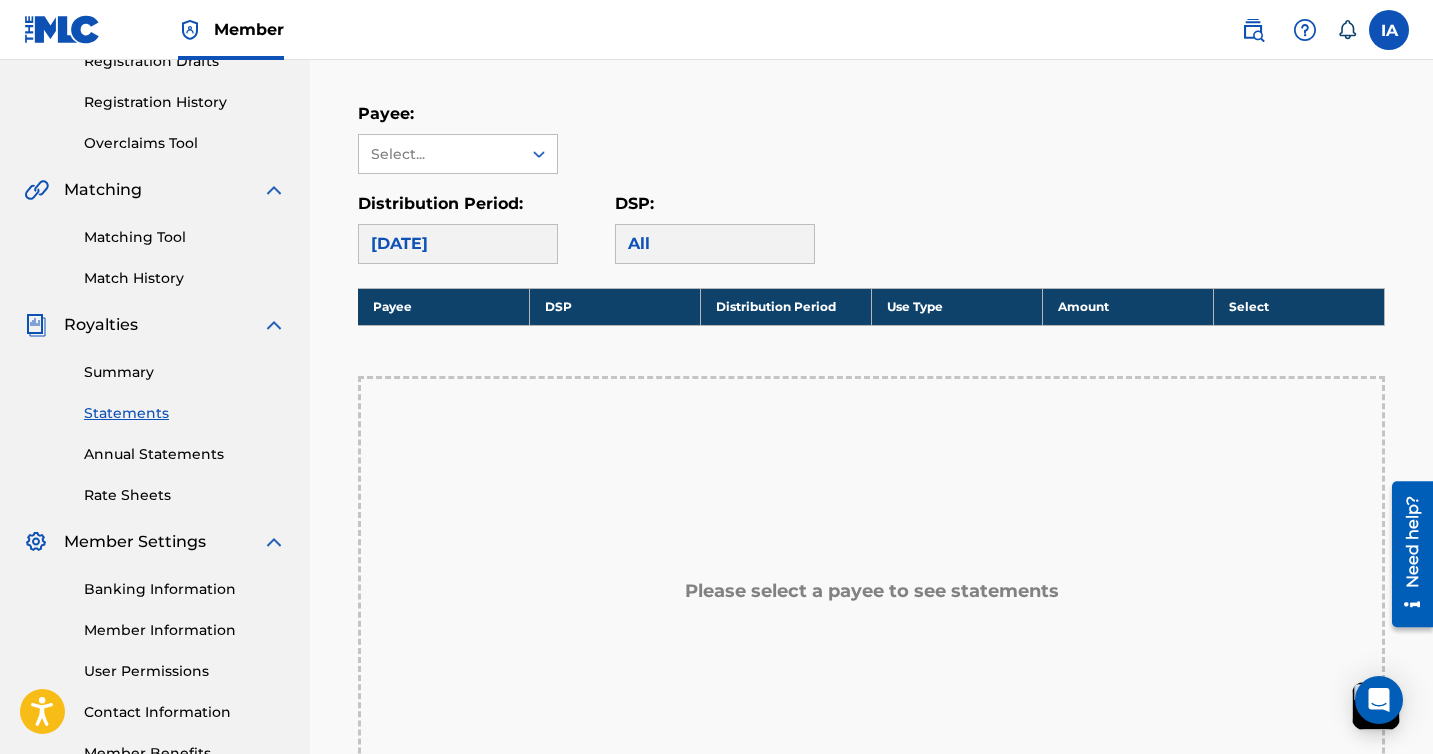 scroll, scrollTop: 450, scrollLeft: 0, axis: vertical 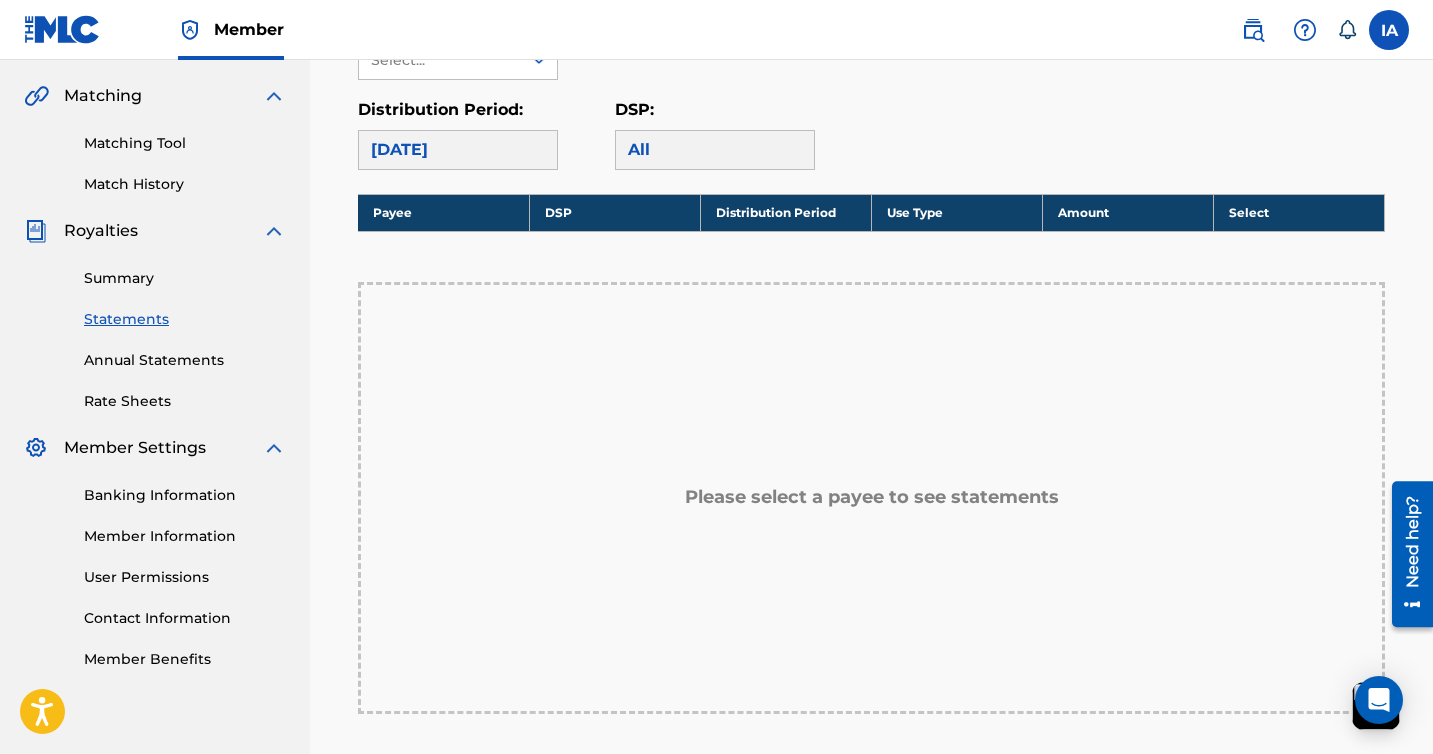 click on "Please select a payee to see statements" at bounding box center [871, 498] 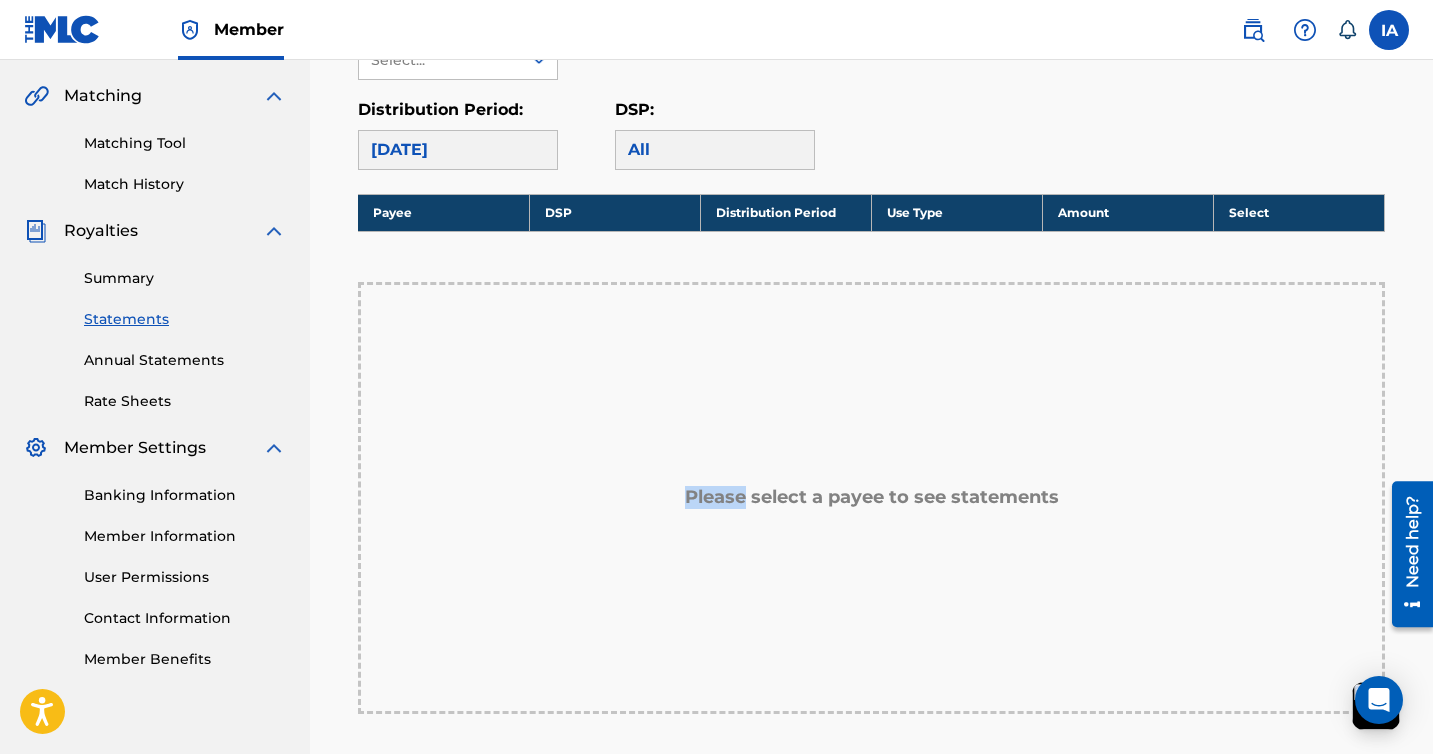 click on "Please select a payee to see statements" at bounding box center (871, 498) 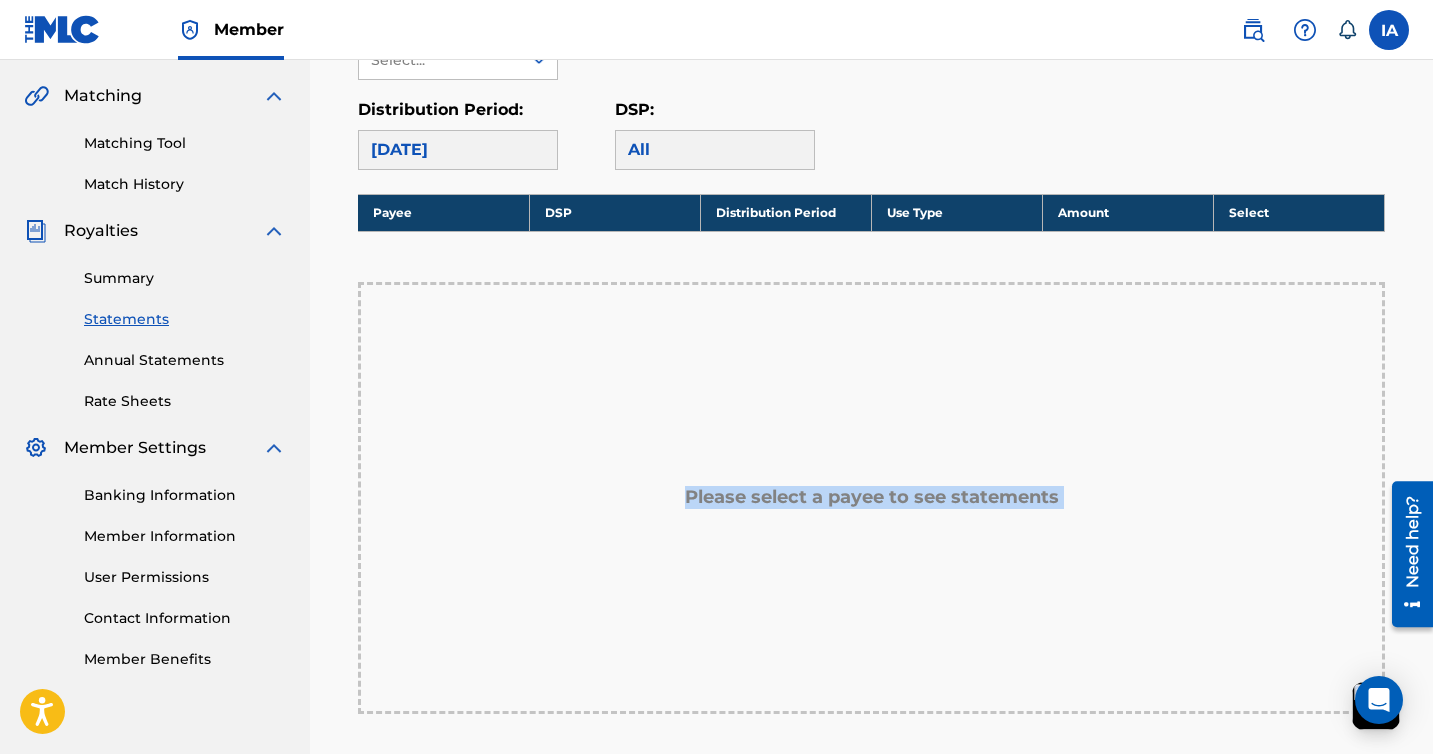 click on "Please select a payee to see statements" at bounding box center (871, 498) 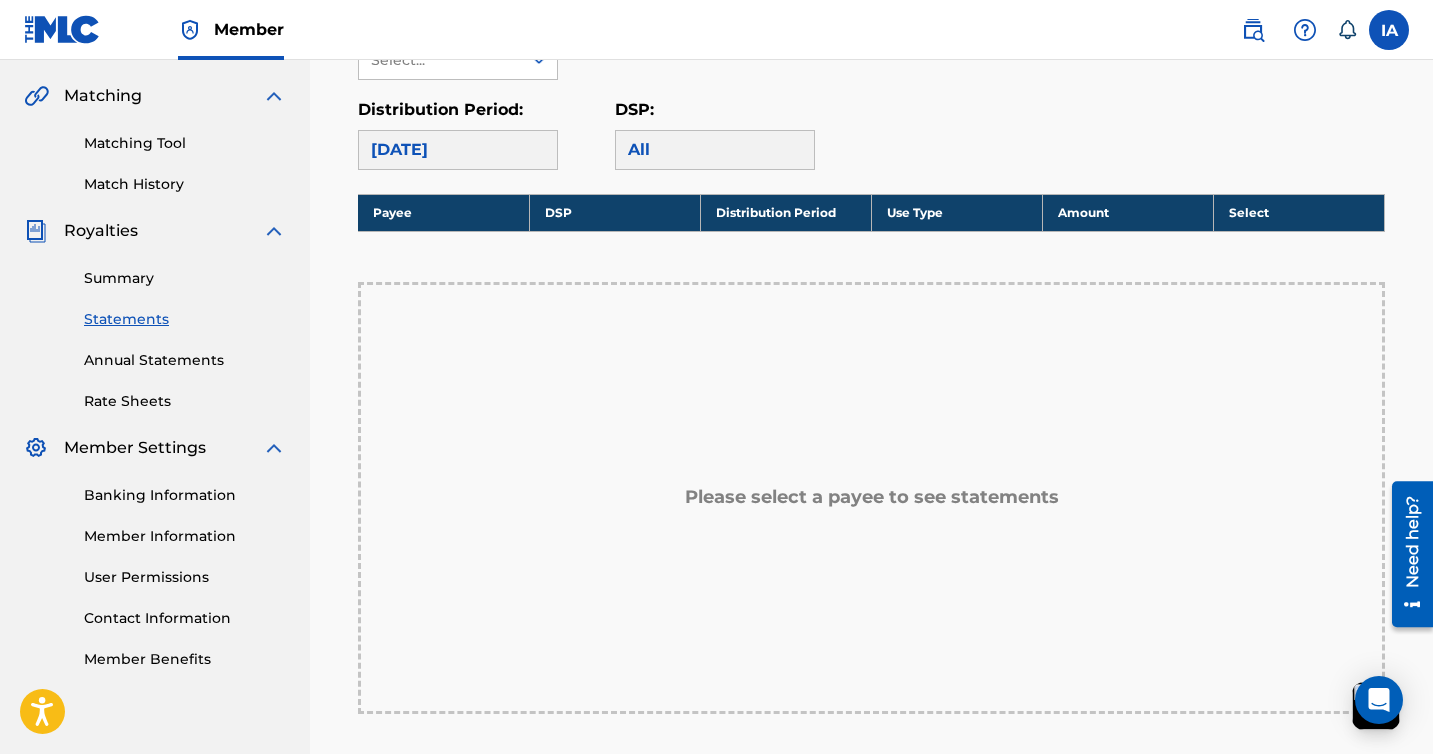click on "All" at bounding box center (715, 150) 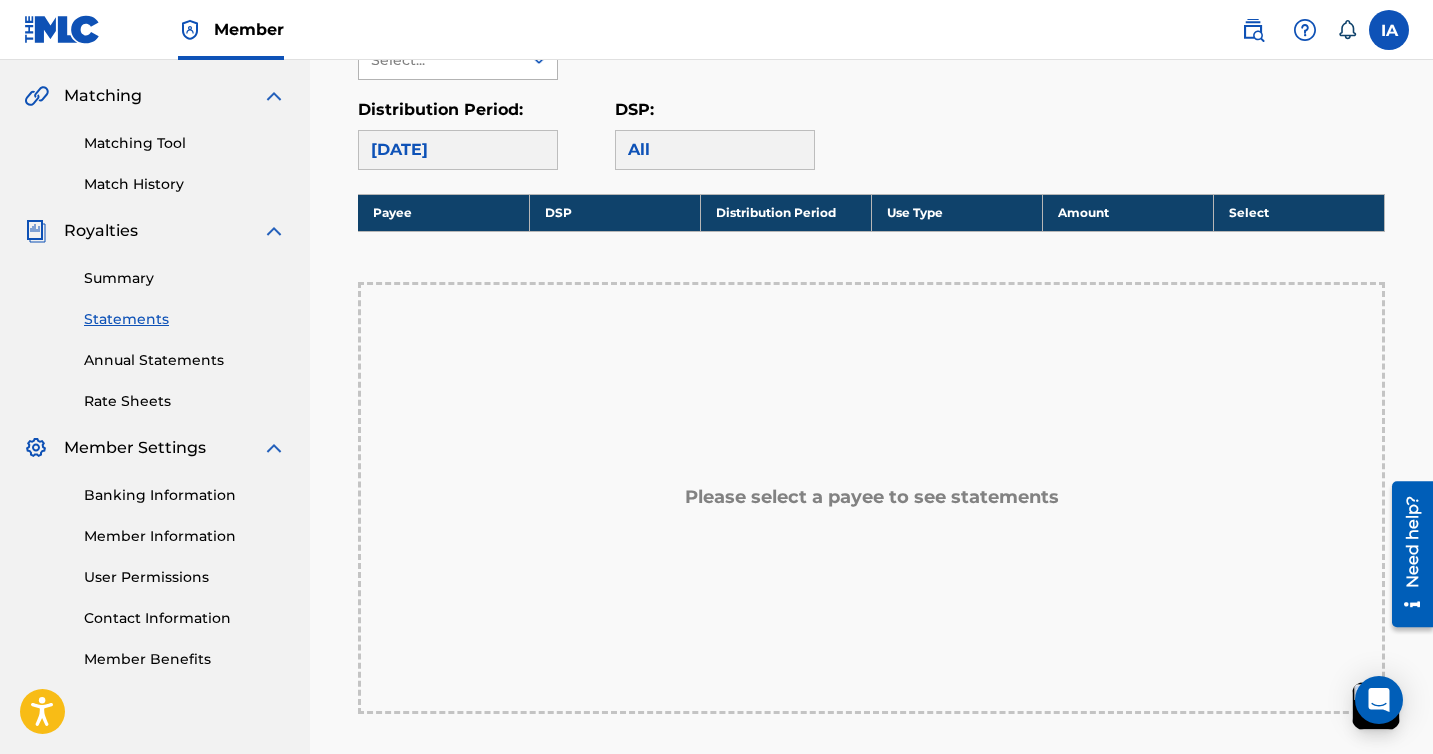 click on "Select..." at bounding box center (440, 60) 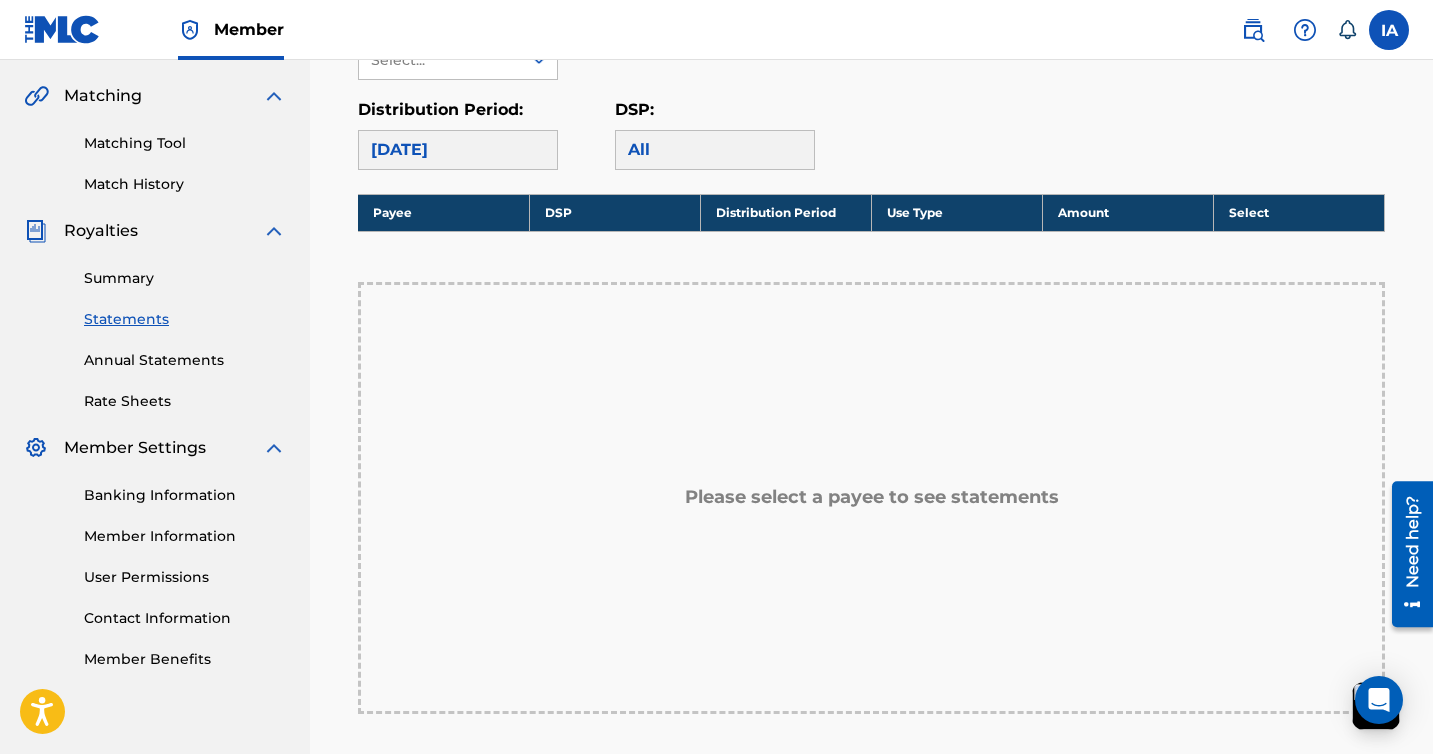 click on "Select..." at bounding box center [440, 60] 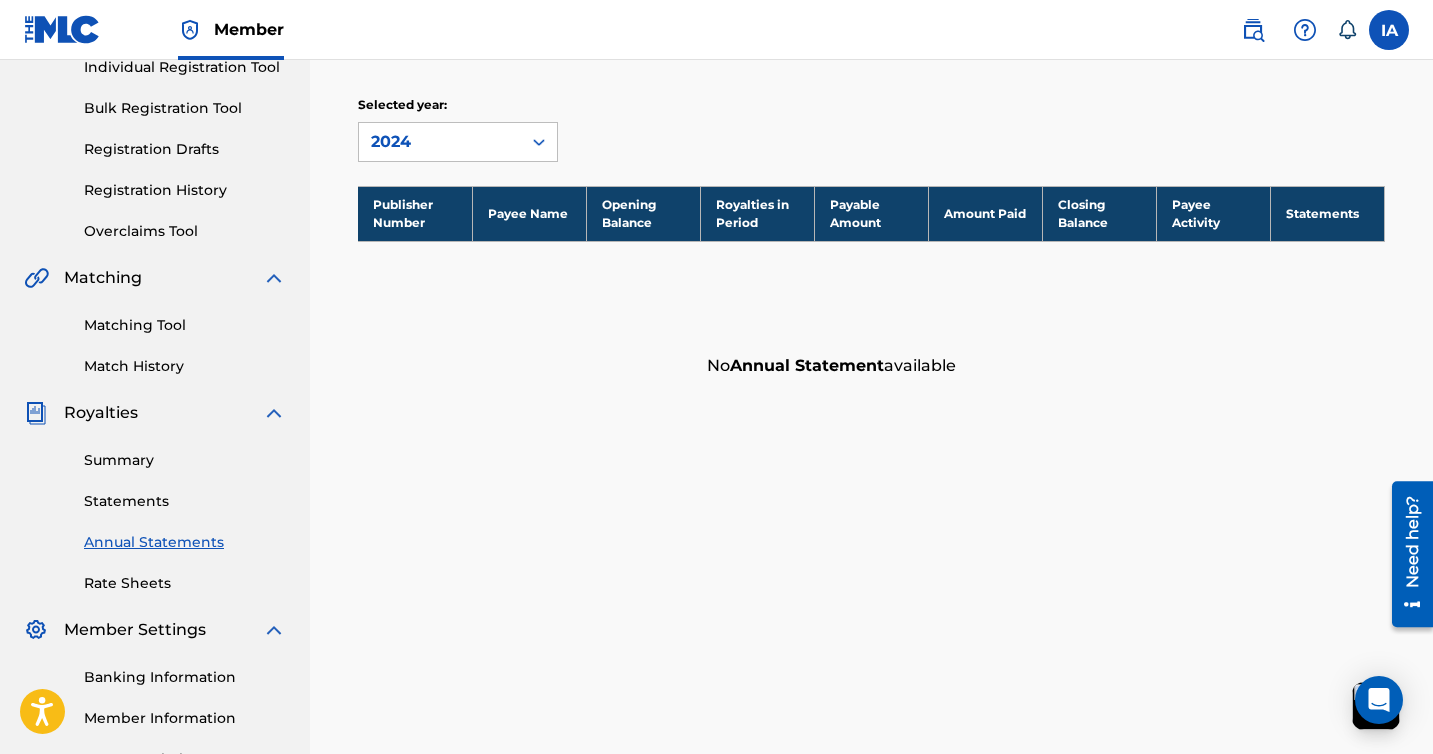 scroll, scrollTop: 290, scrollLeft: 0, axis: vertical 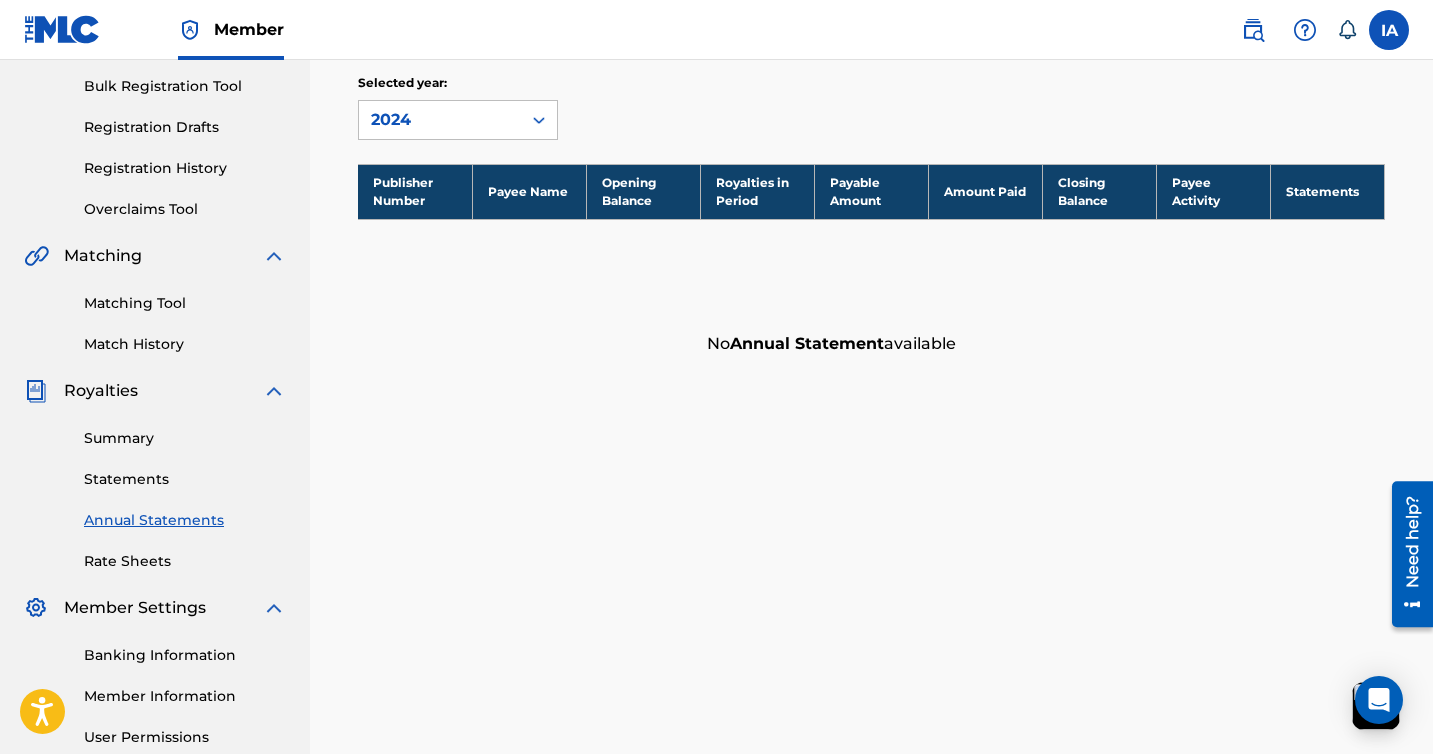 click on "Rate Sheets" at bounding box center [185, 561] 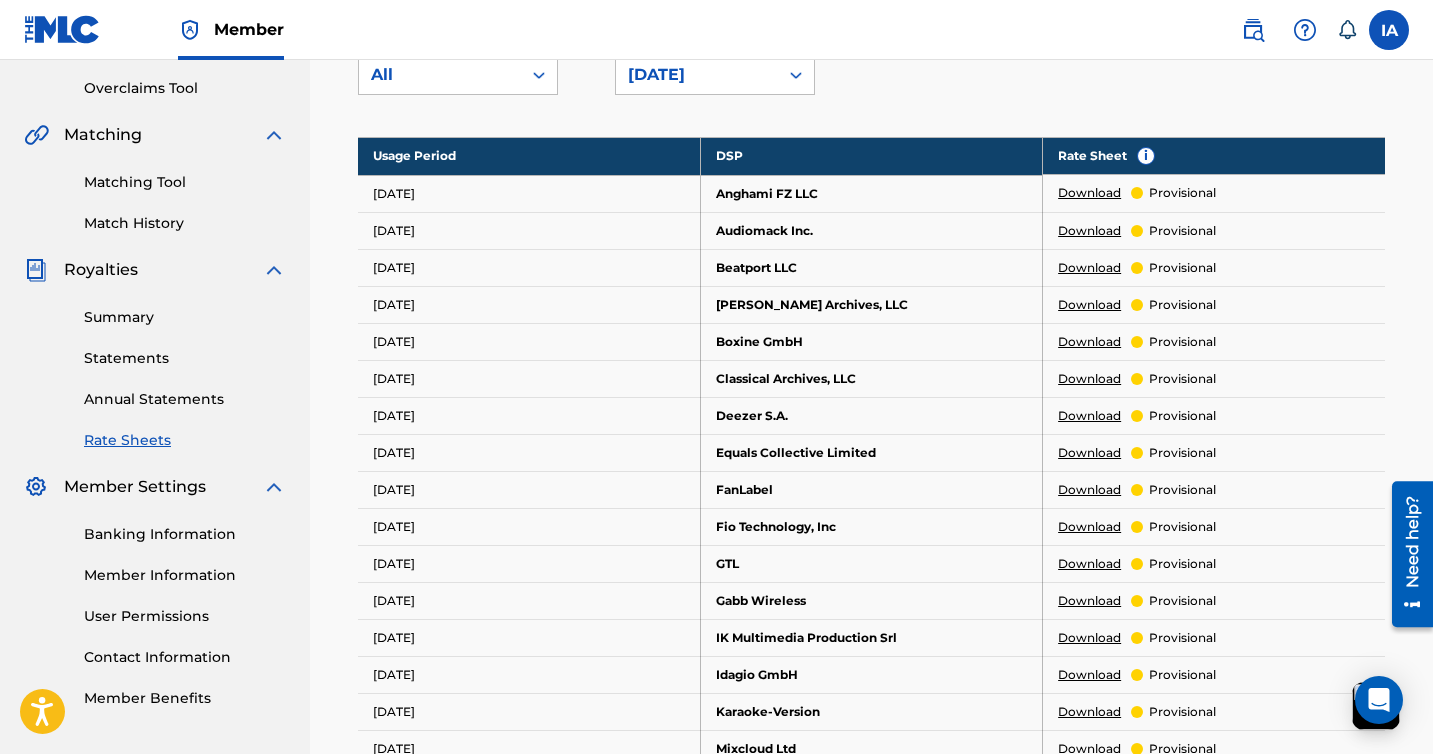 scroll, scrollTop: 414, scrollLeft: 0, axis: vertical 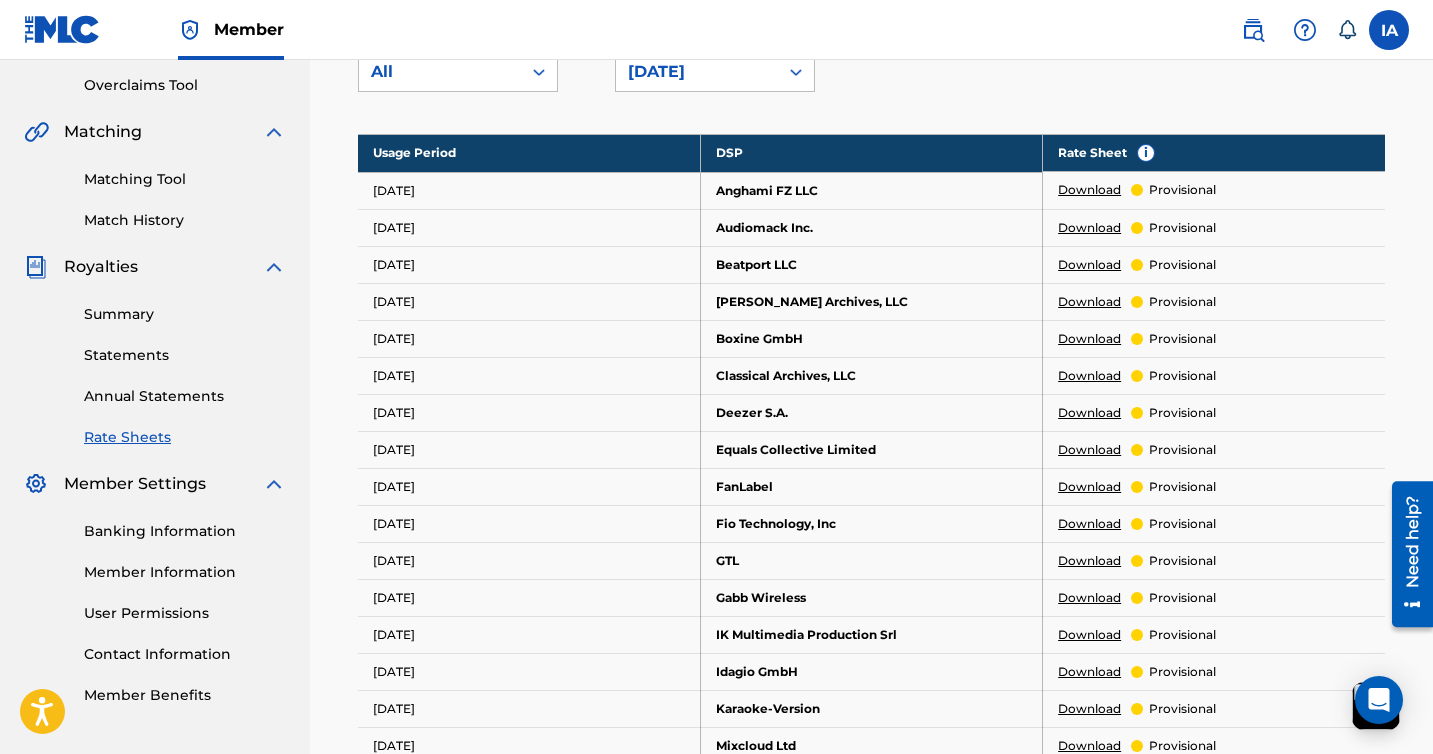 click on "Banking Information Member Information User Permissions Contact Information Member Benefits" at bounding box center (155, 601) 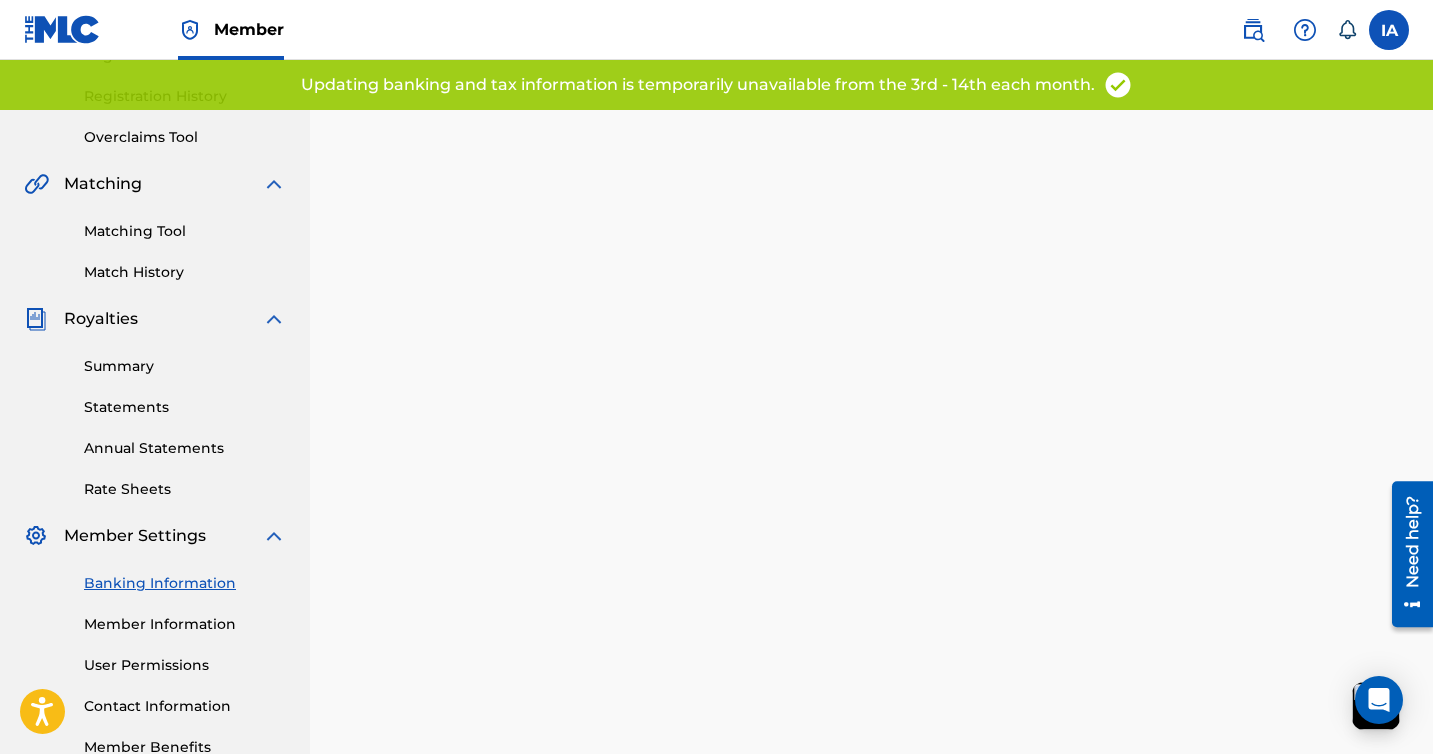 scroll, scrollTop: 486, scrollLeft: 0, axis: vertical 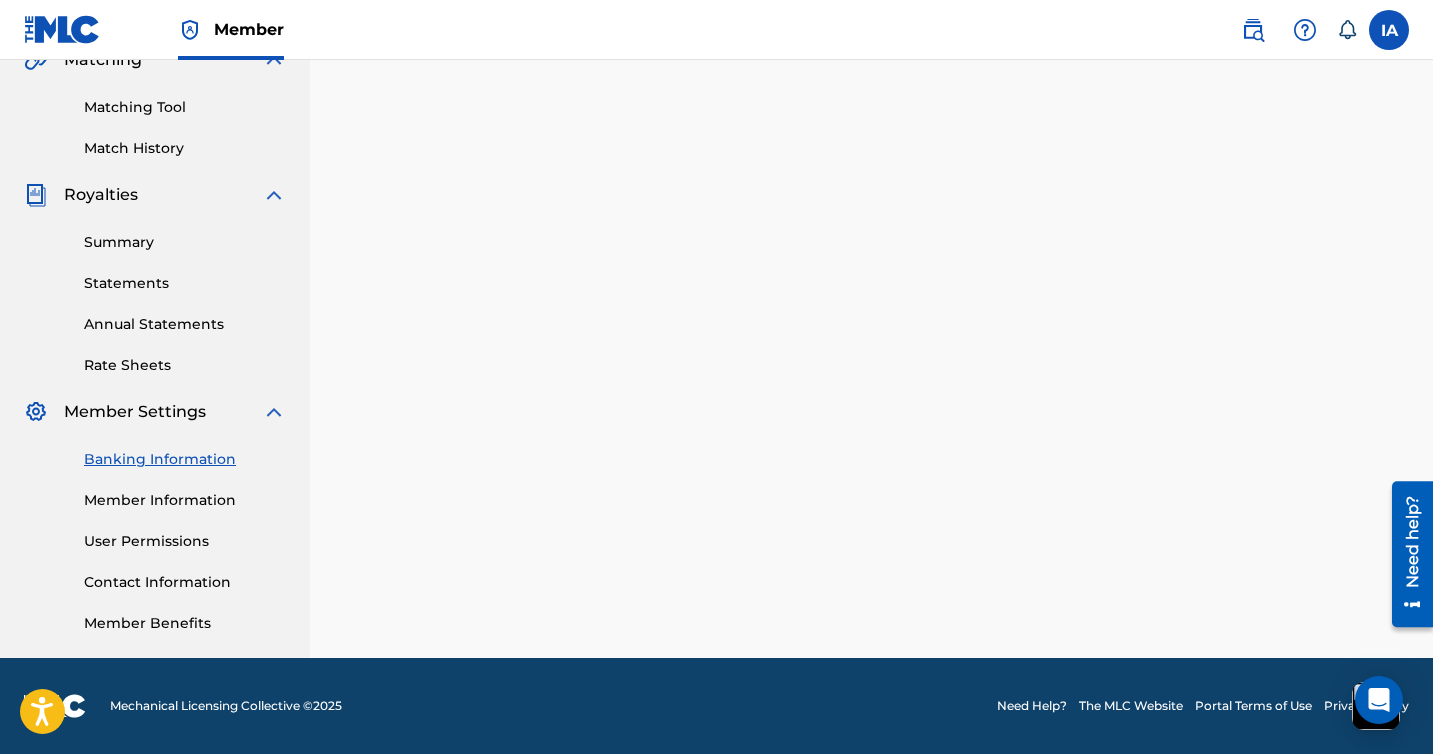 click on "Member Information" at bounding box center [185, 500] 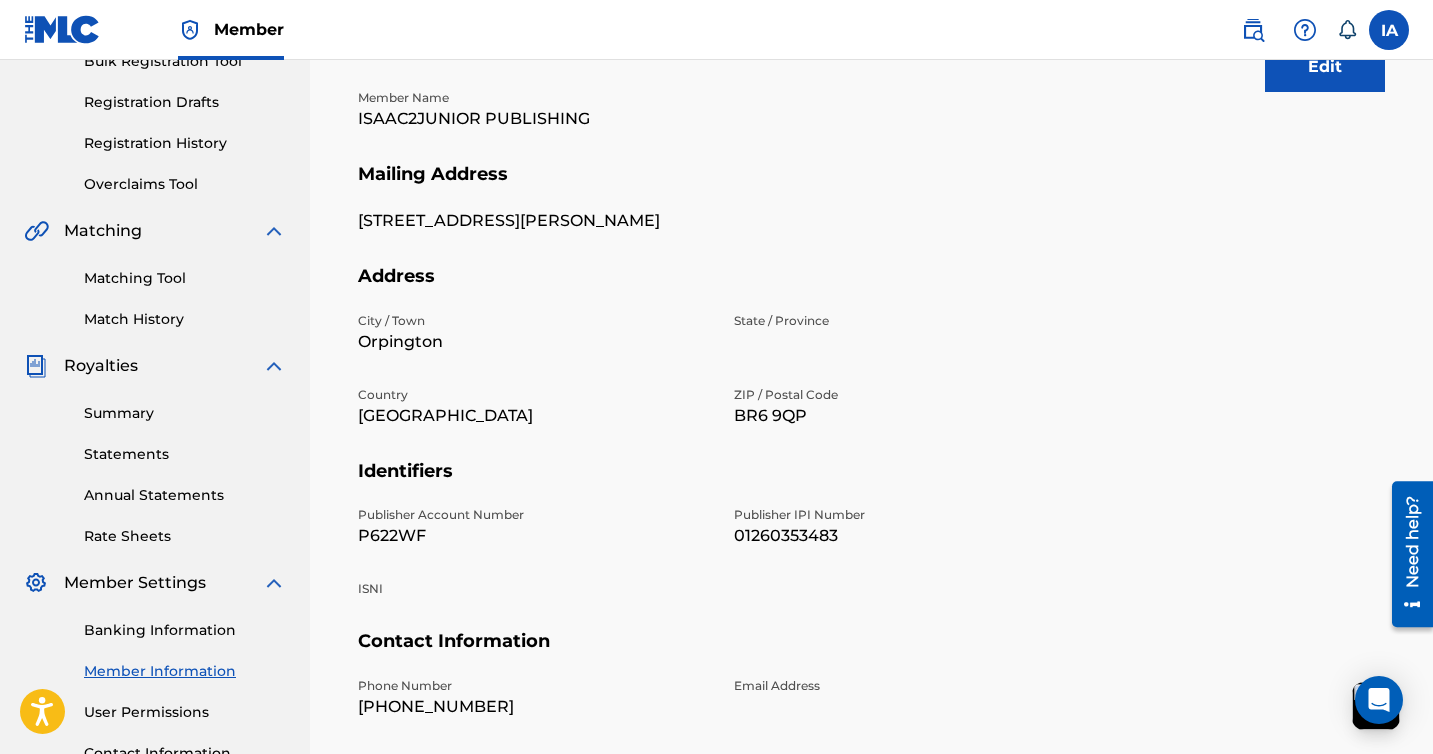 scroll, scrollTop: 0, scrollLeft: 0, axis: both 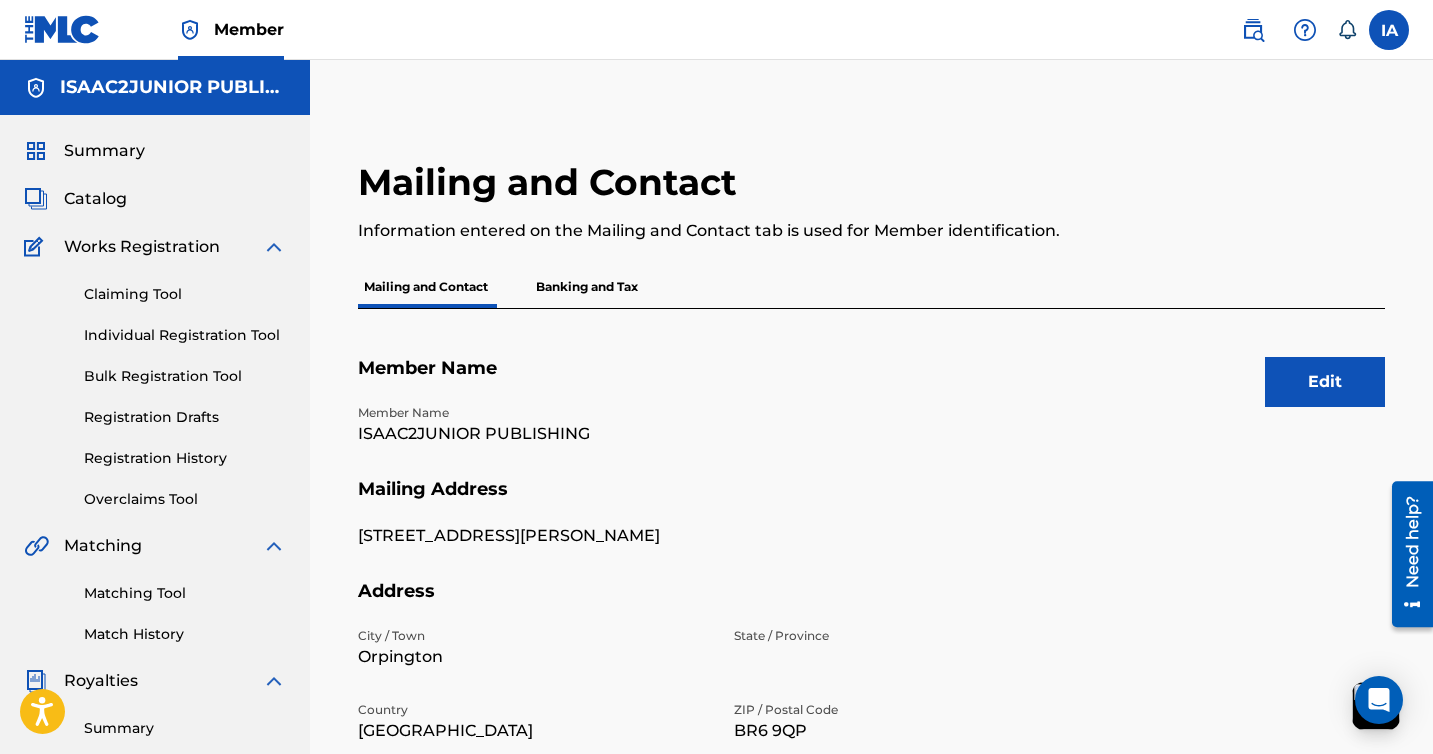 click on "Summary" at bounding box center [104, 151] 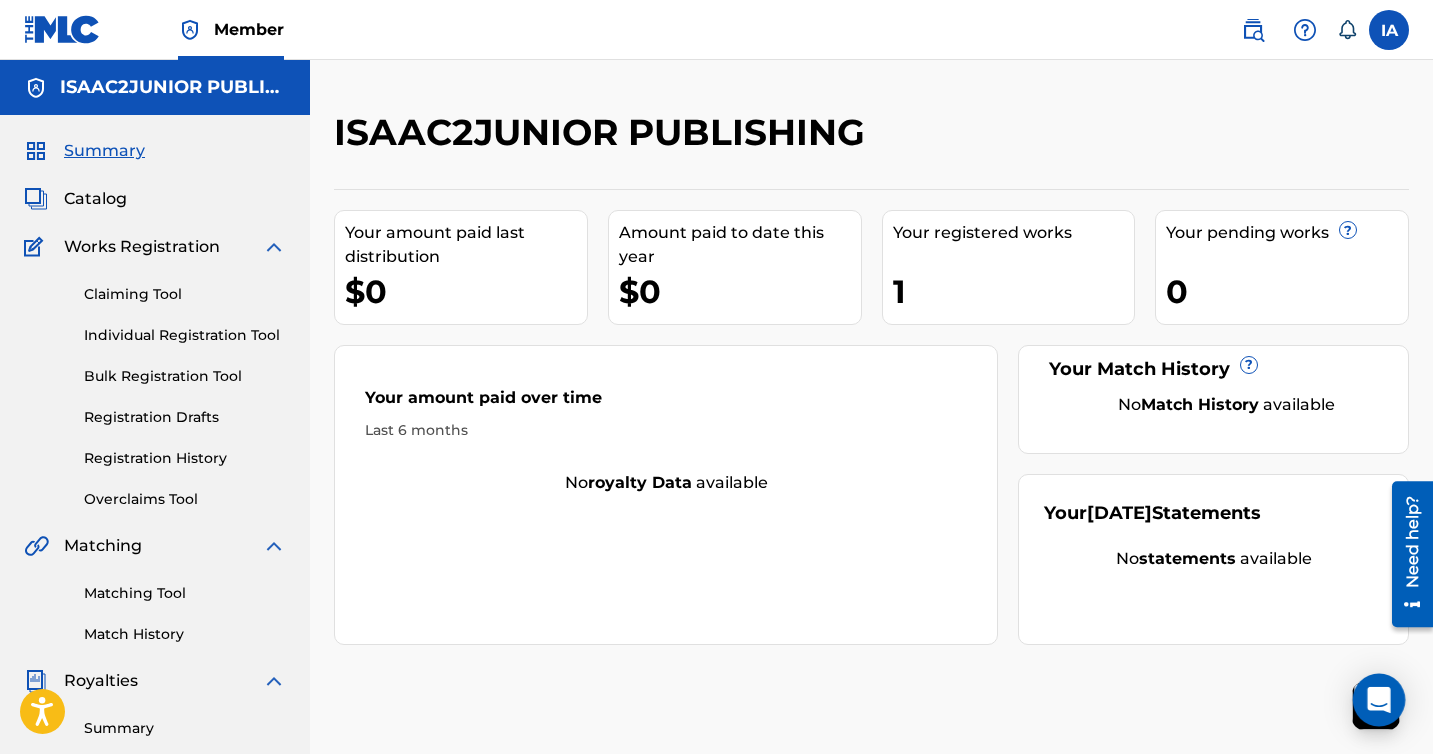 click 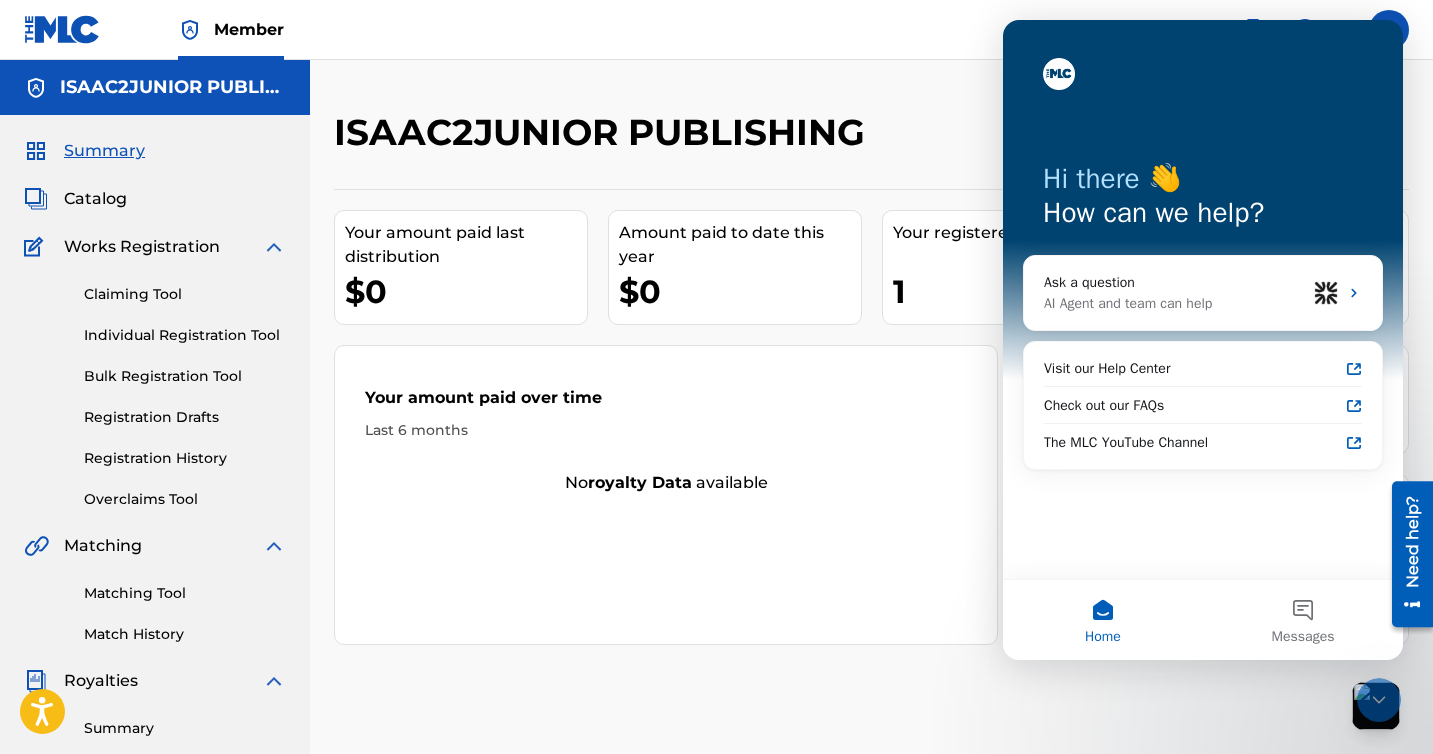 scroll, scrollTop: 0, scrollLeft: 0, axis: both 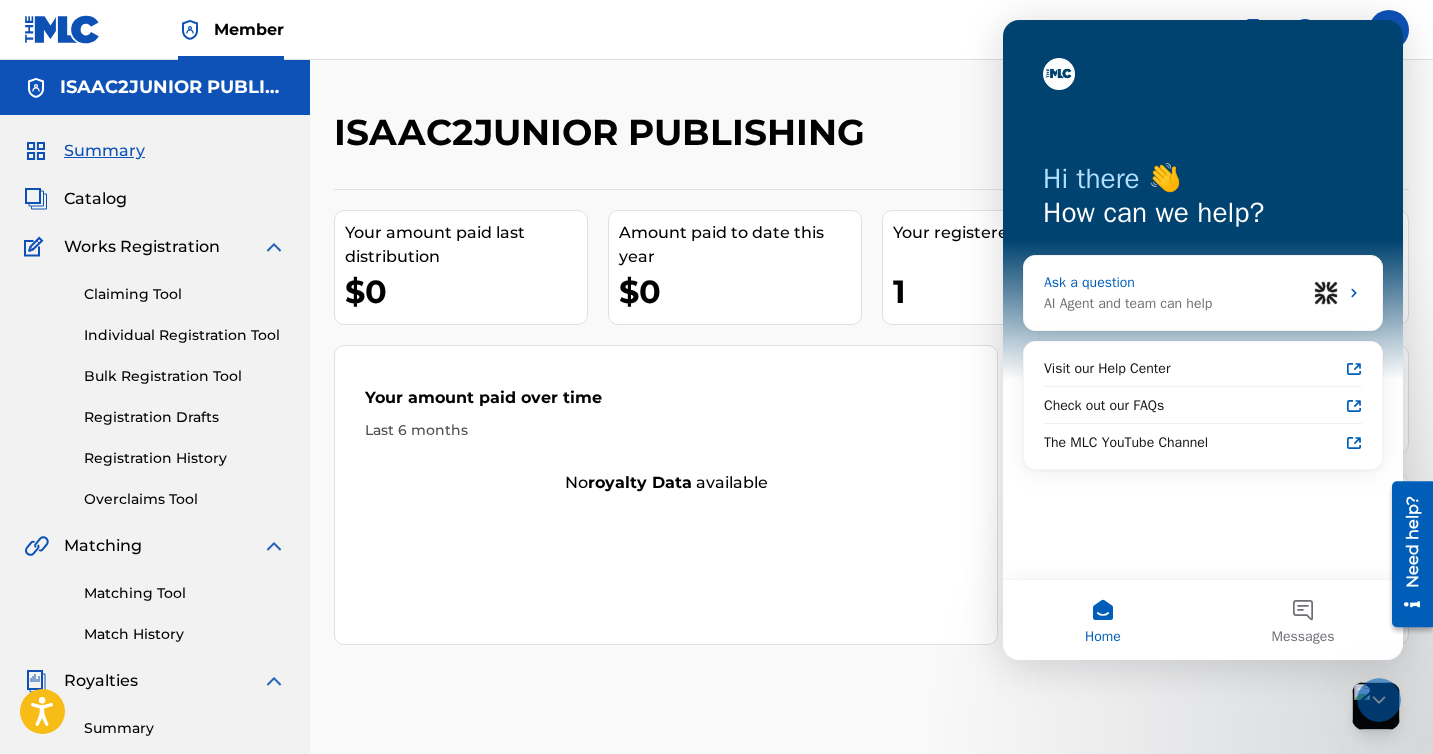 click on "AI Agent and team can help" at bounding box center (1175, 303) 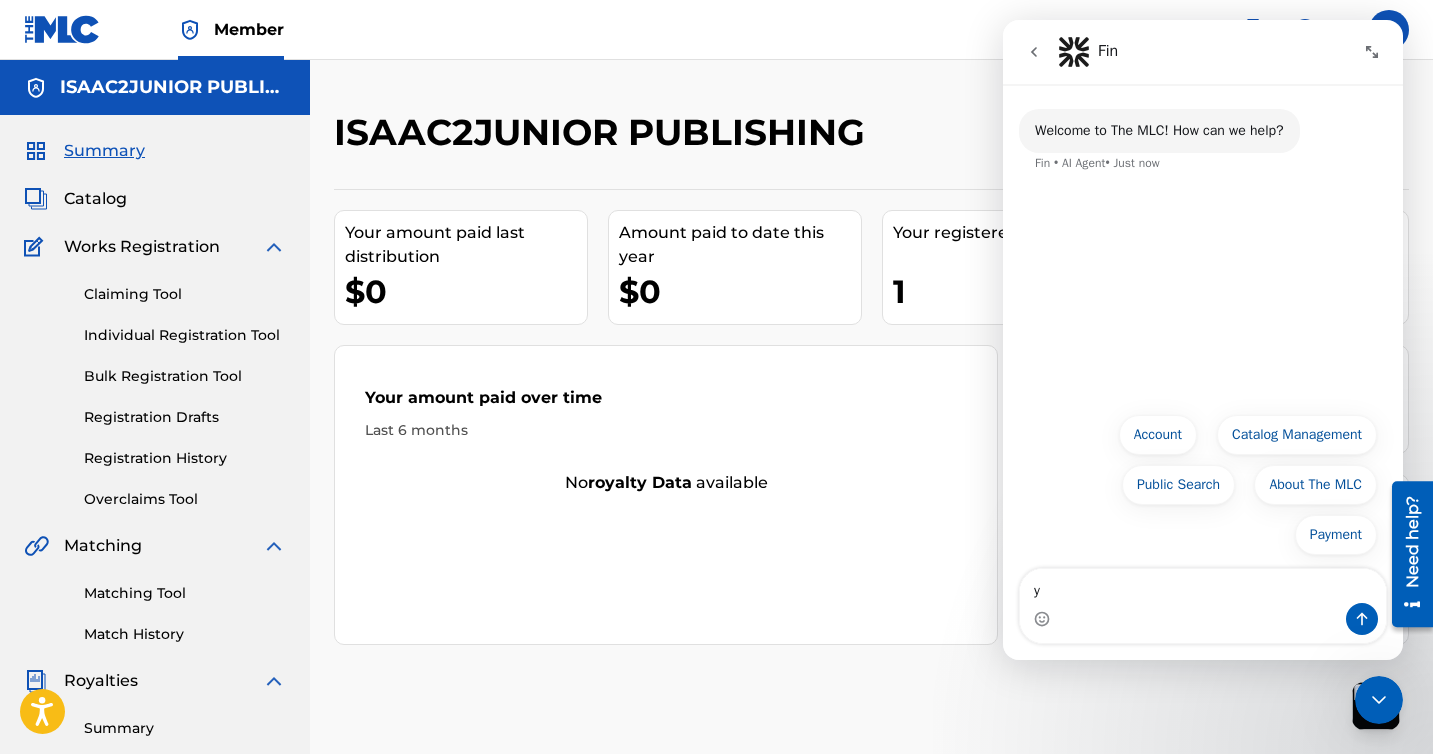 drag, startPoint x: 1103, startPoint y: 593, endPoint x: 904, endPoint y: 556, distance: 202.41048 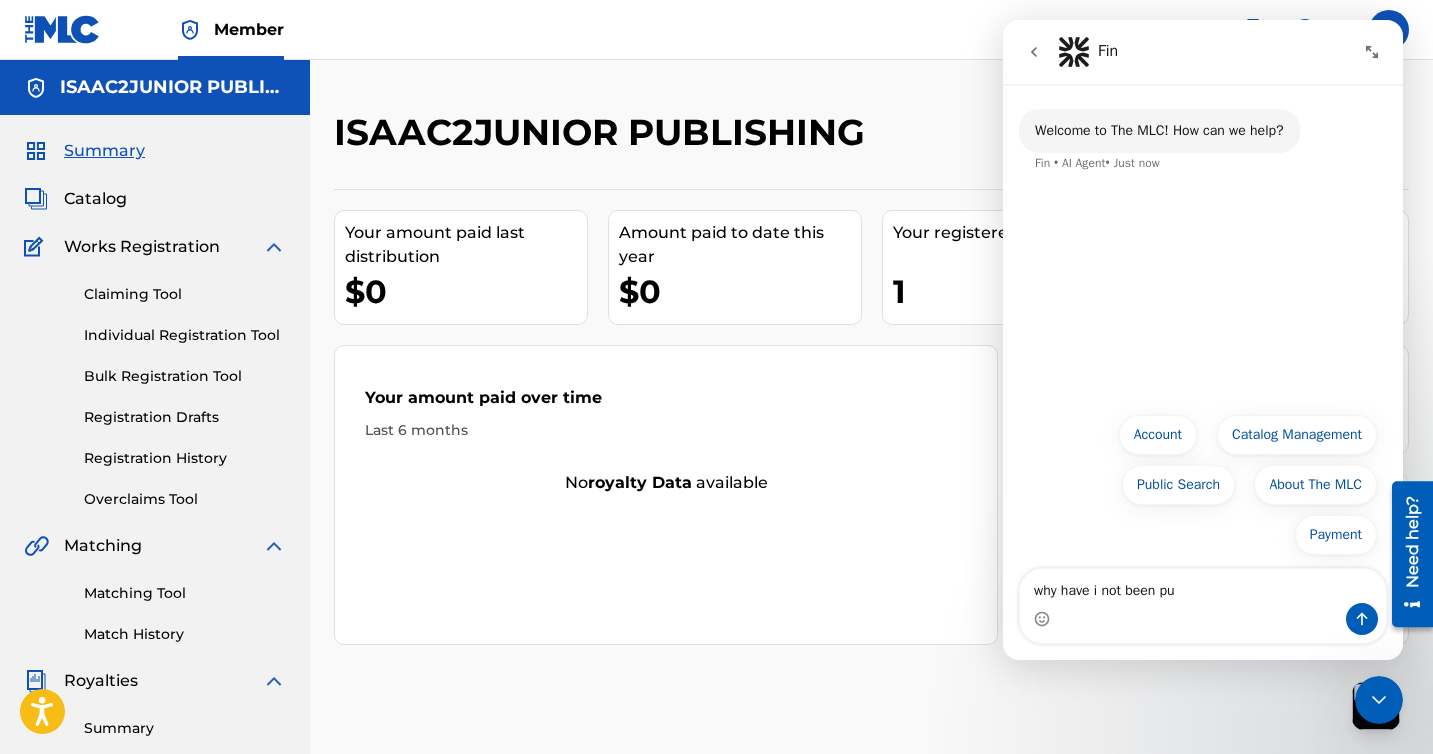 drag, startPoint x: 1190, startPoint y: 594, endPoint x: 1176, endPoint y: 594, distance: 14 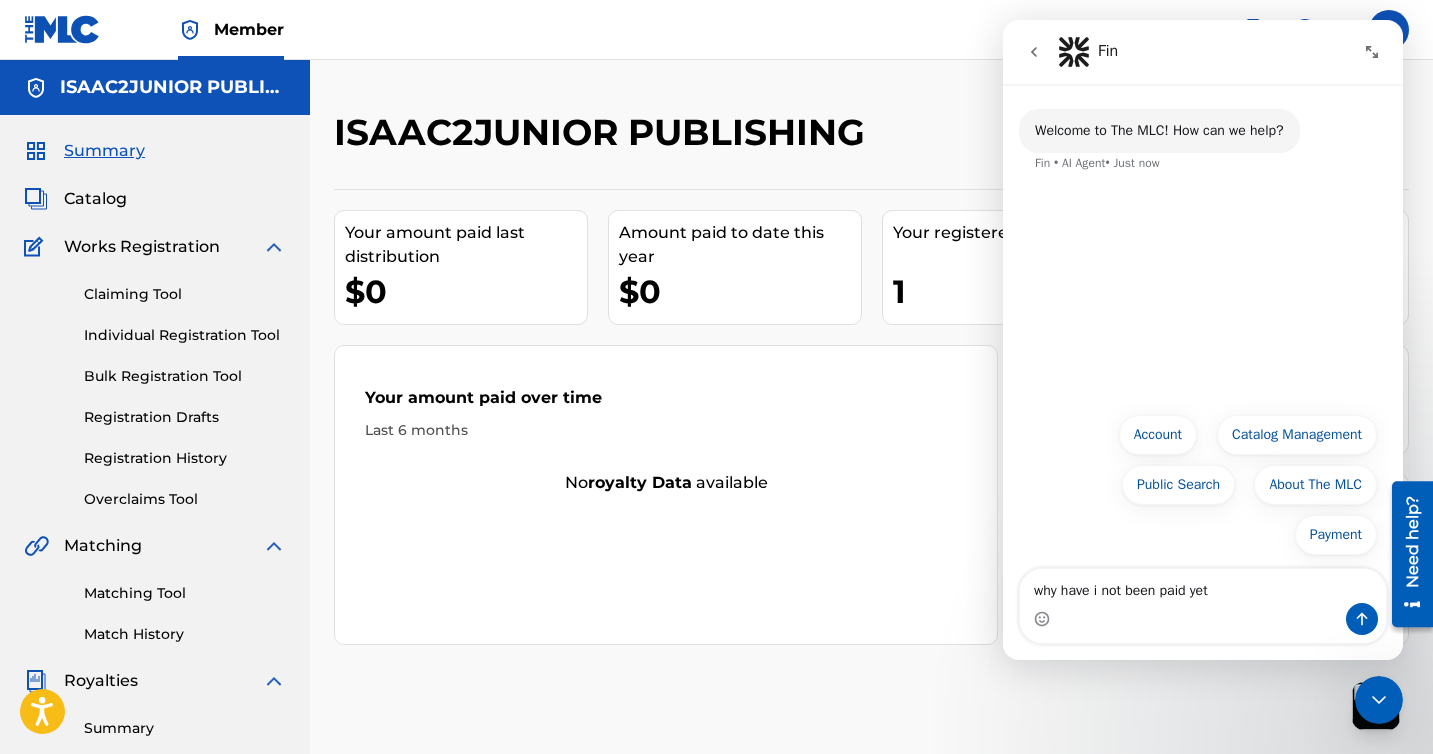 type on "why have i not been paid yet" 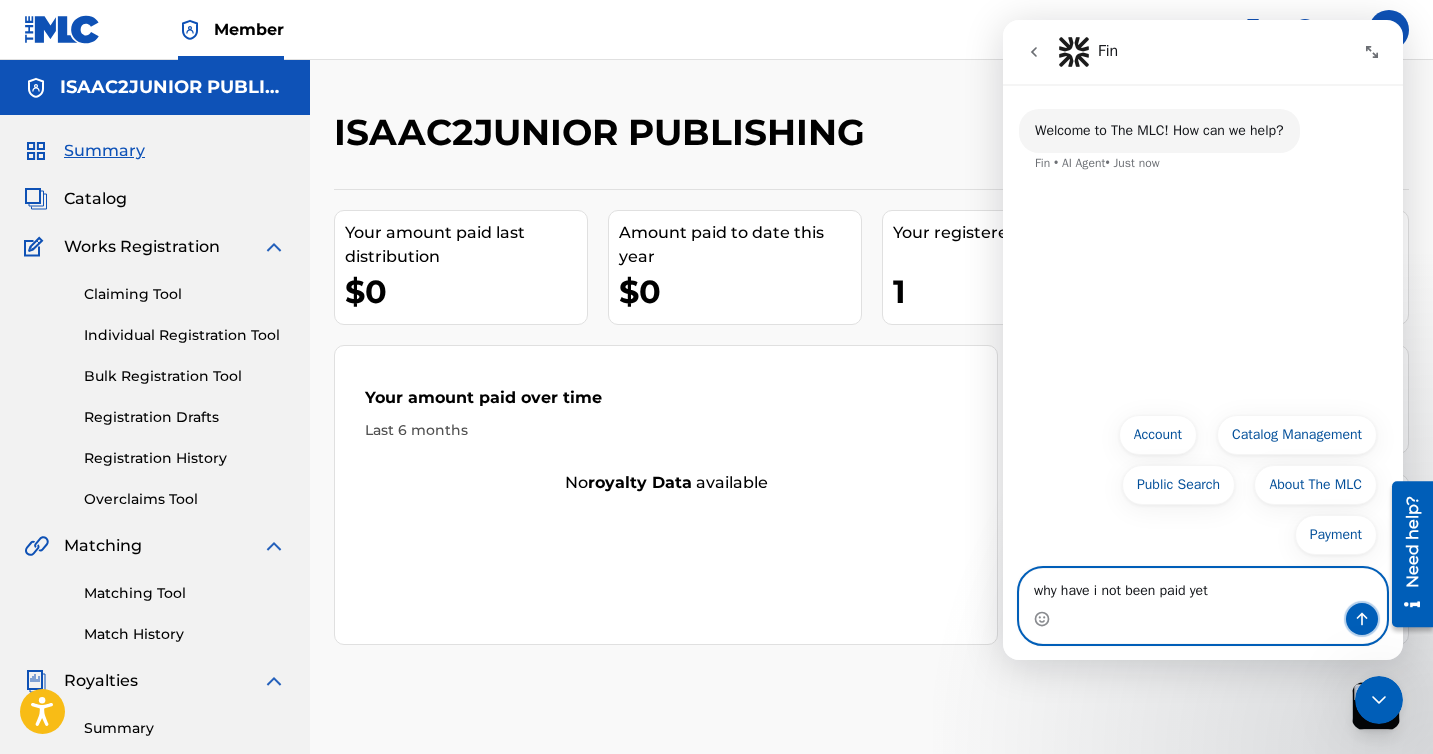 click at bounding box center [1362, 619] 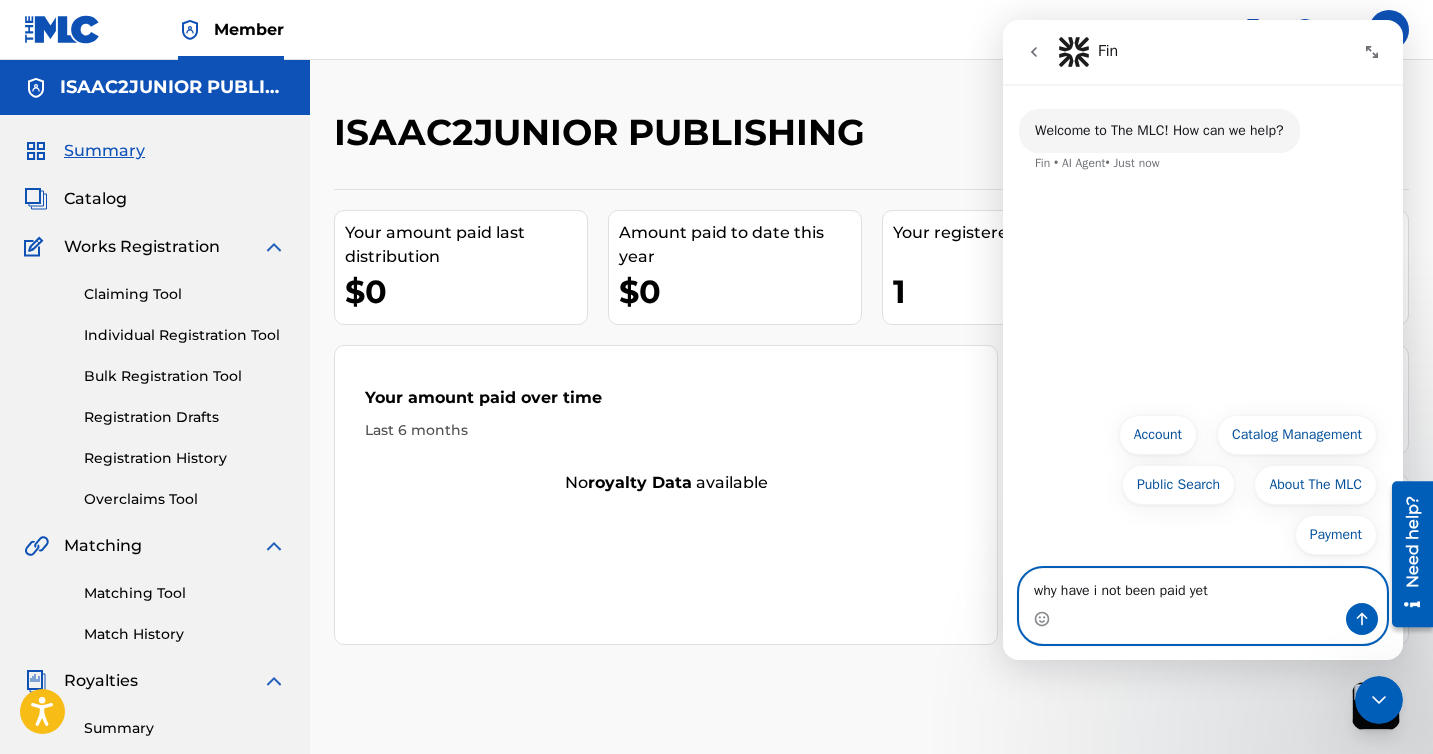 type 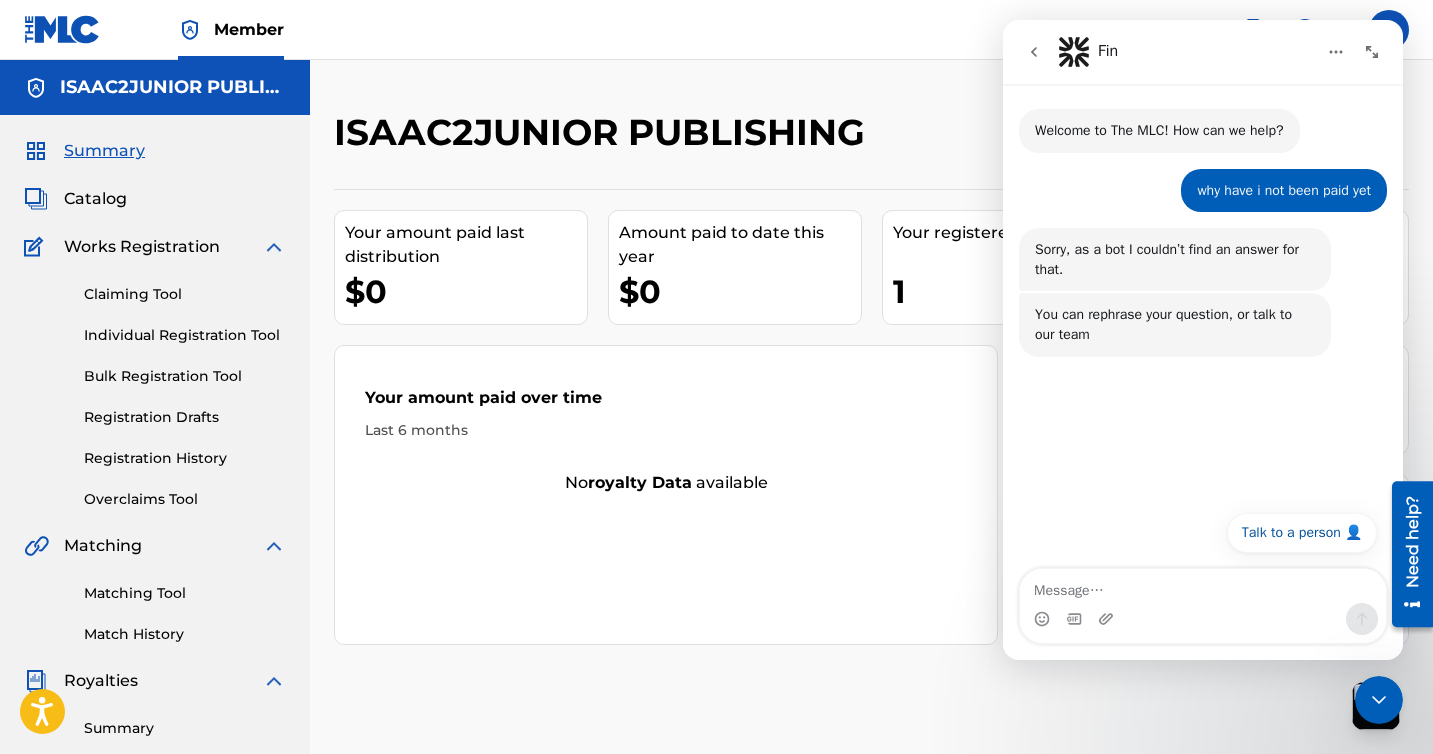 click at bounding box center (1372, 52) 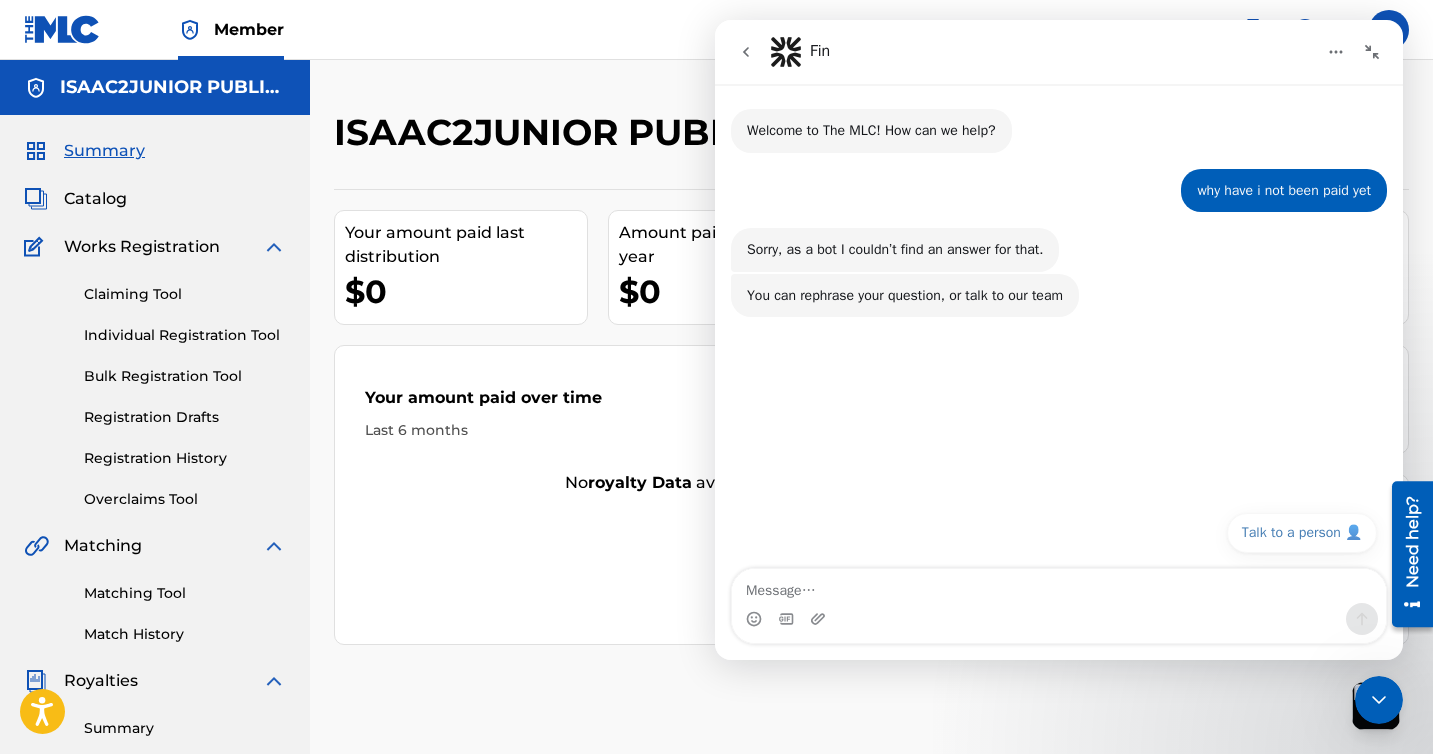 click at bounding box center (1372, 52) 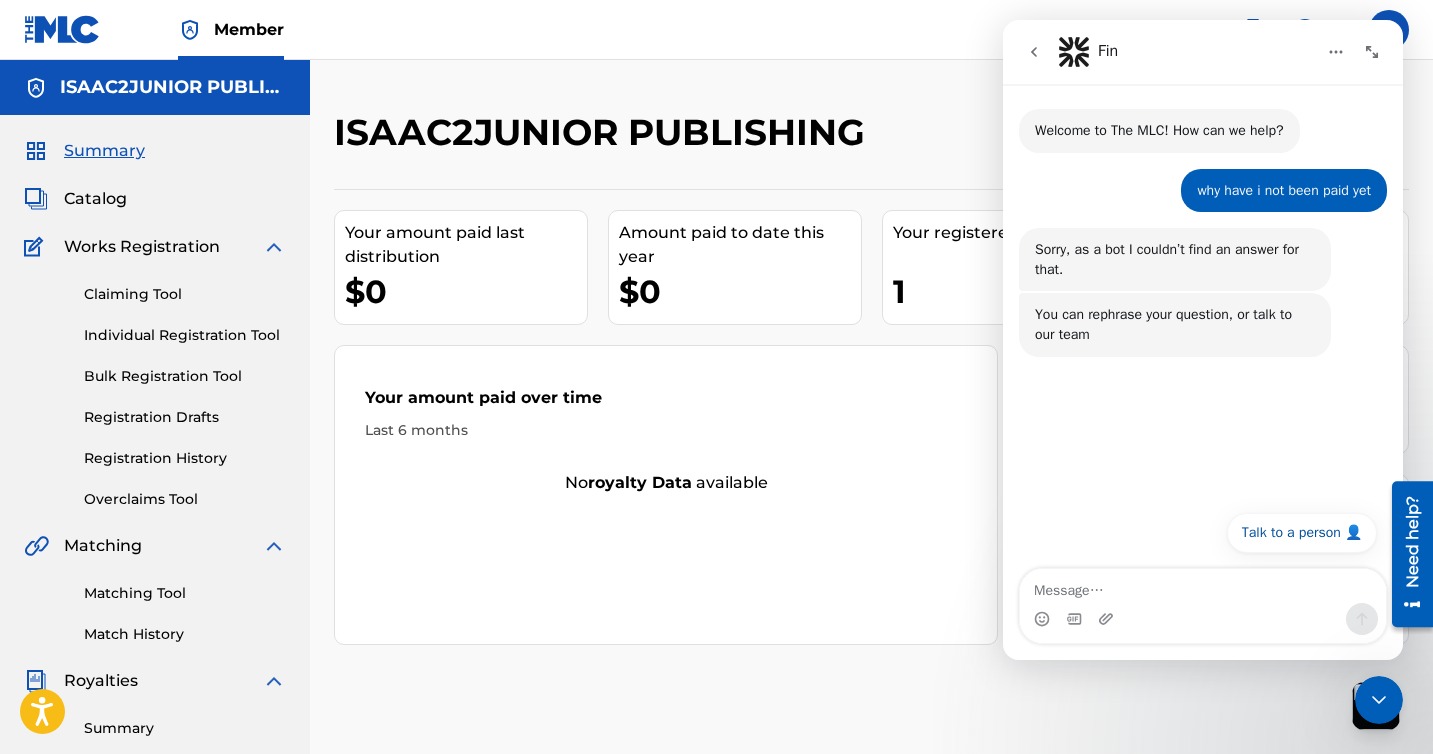 click 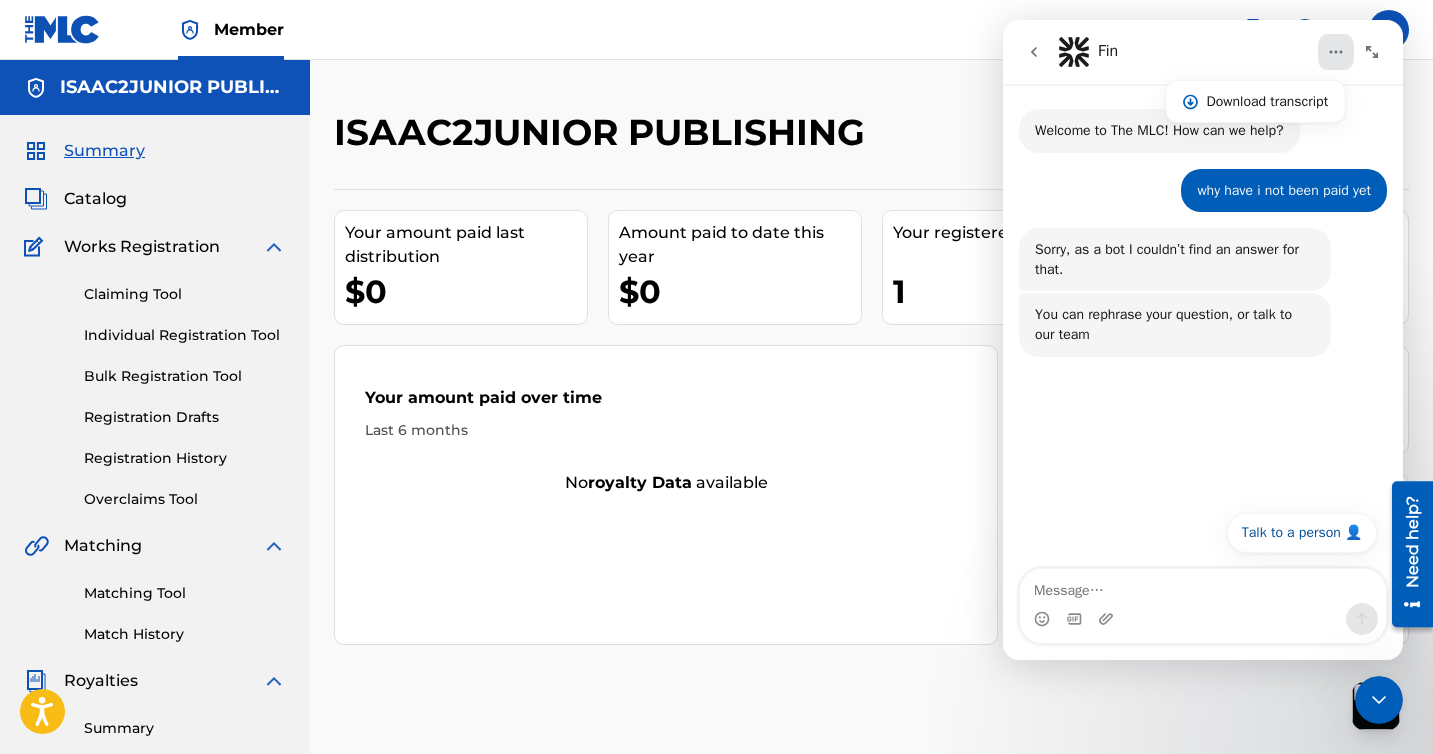 click 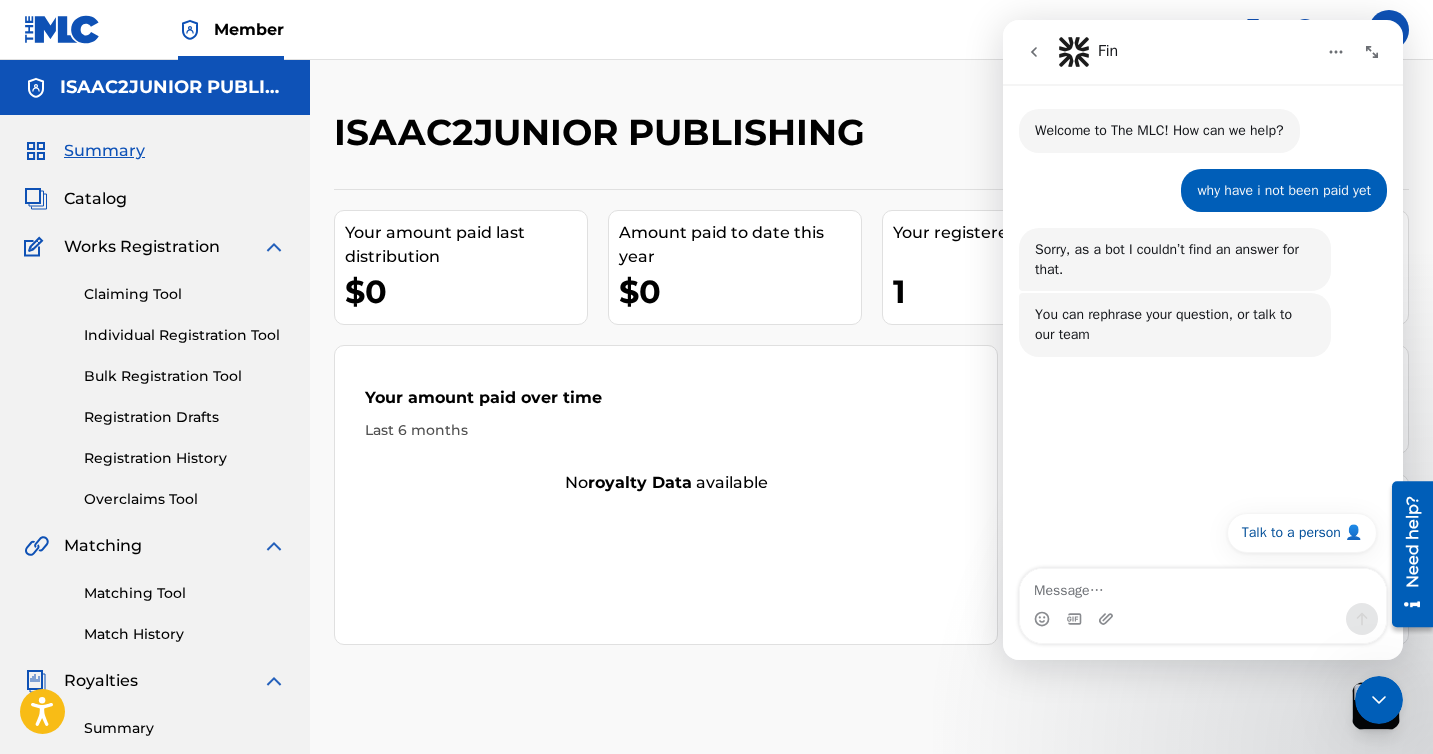 click 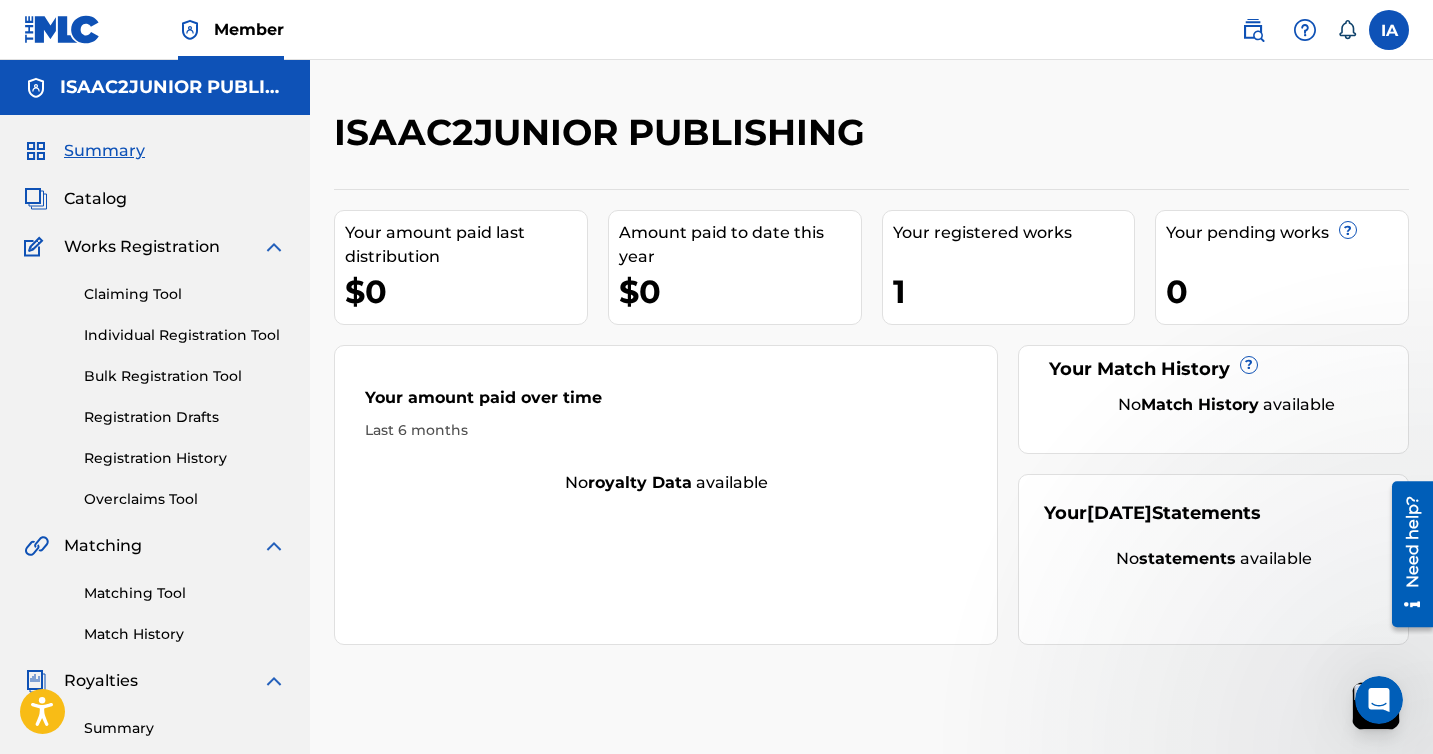 scroll, scrollTop: 0, scrollLeft: 0, axis: both 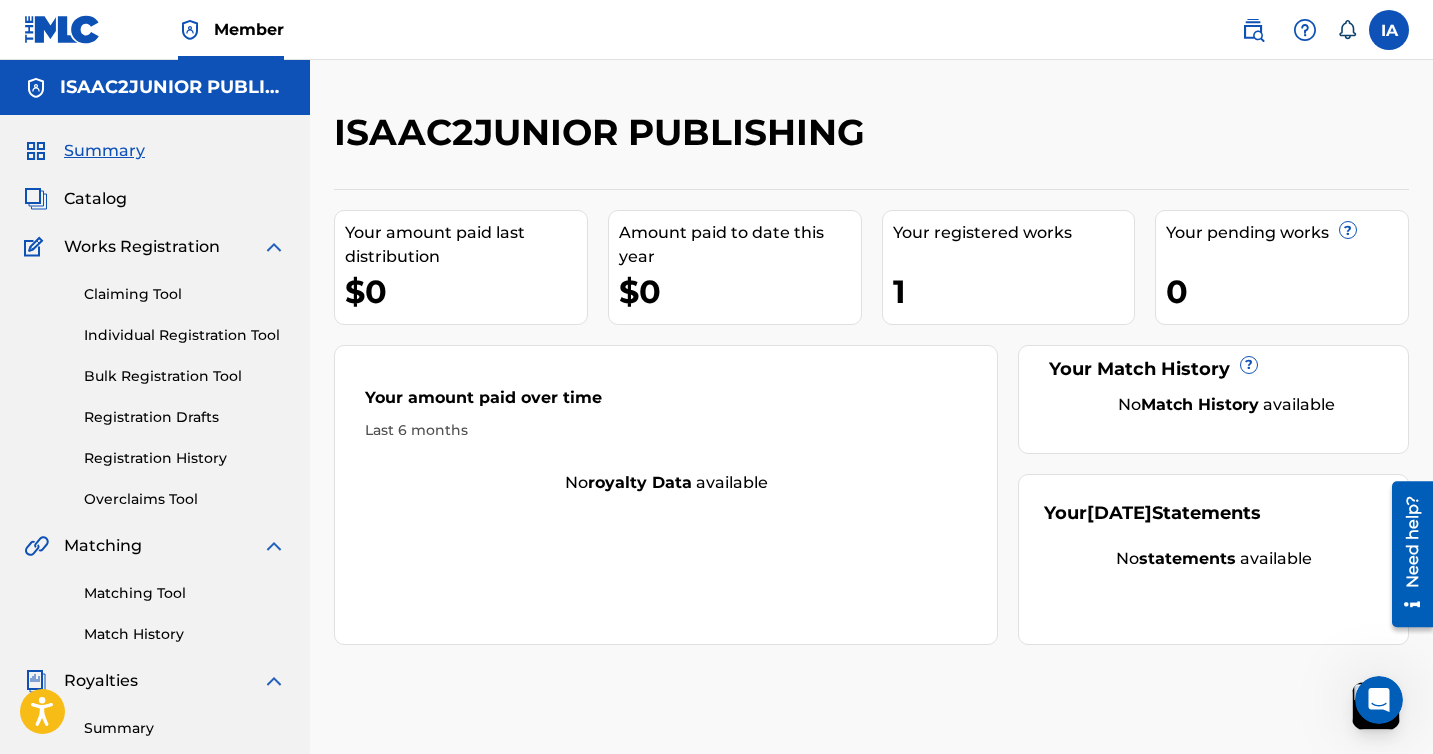 click 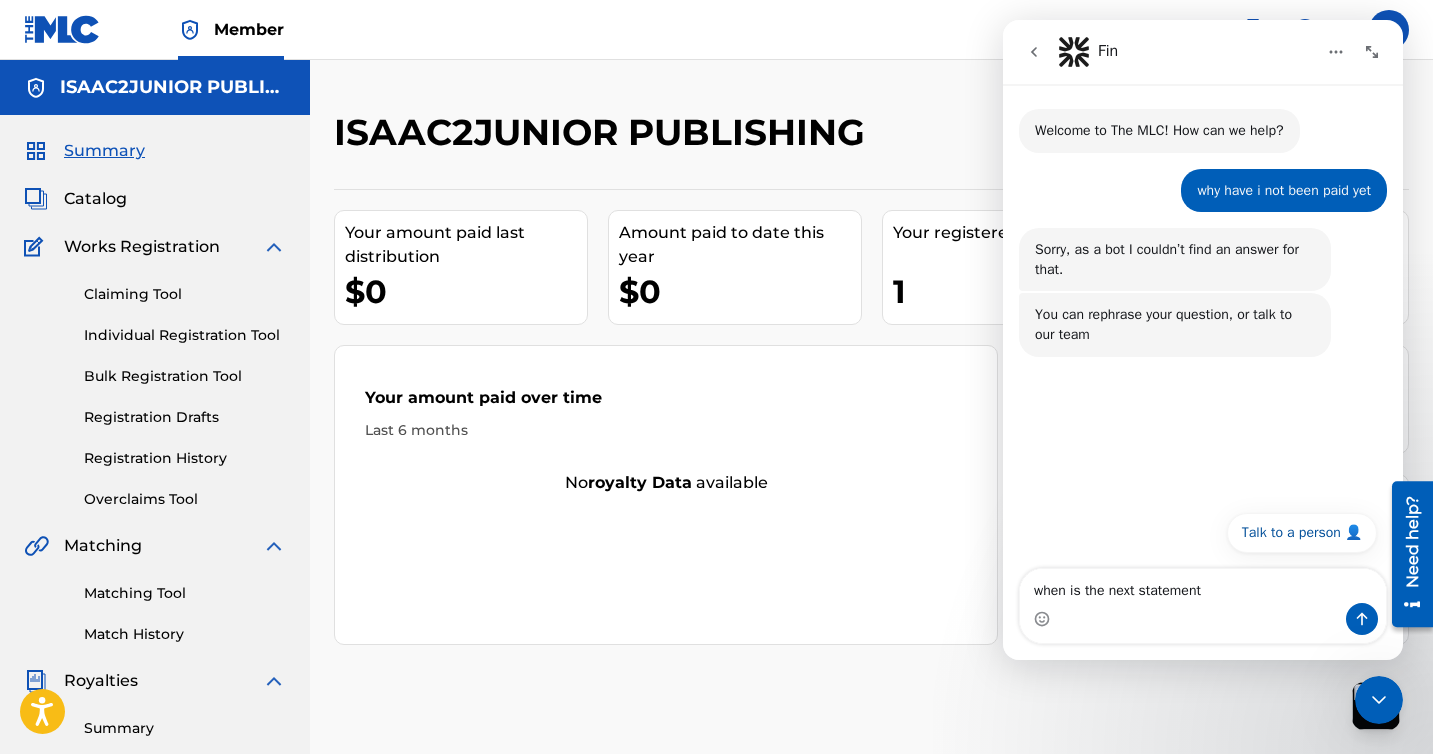 type on "when is the next statement" 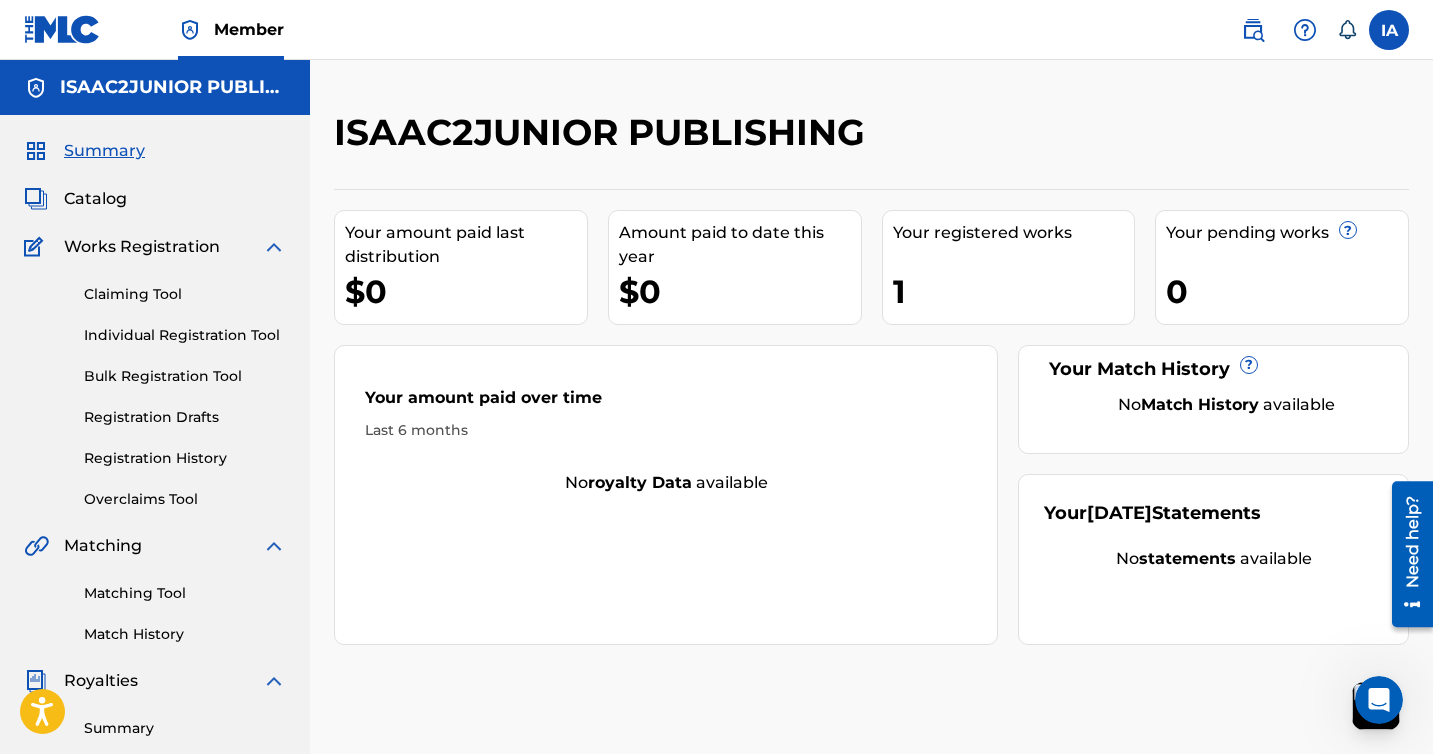 click 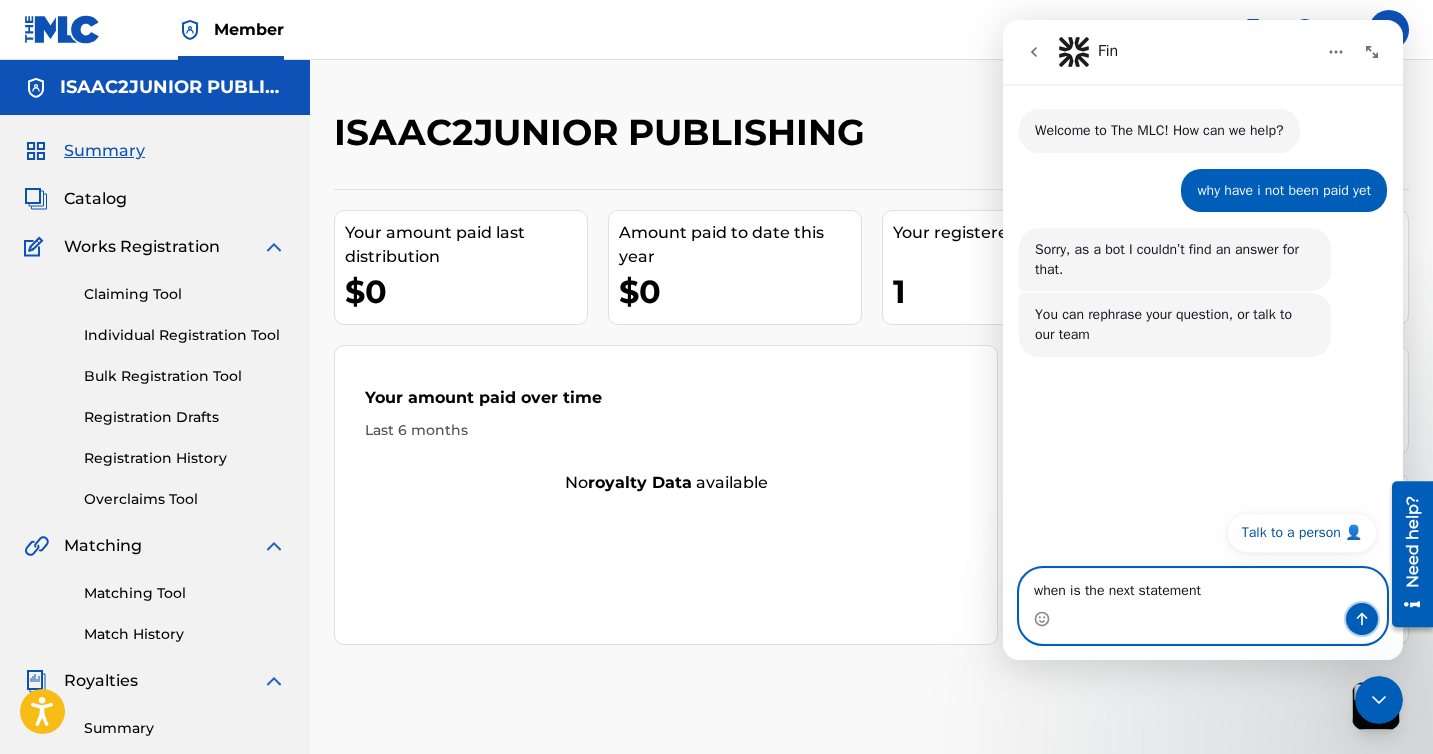 click 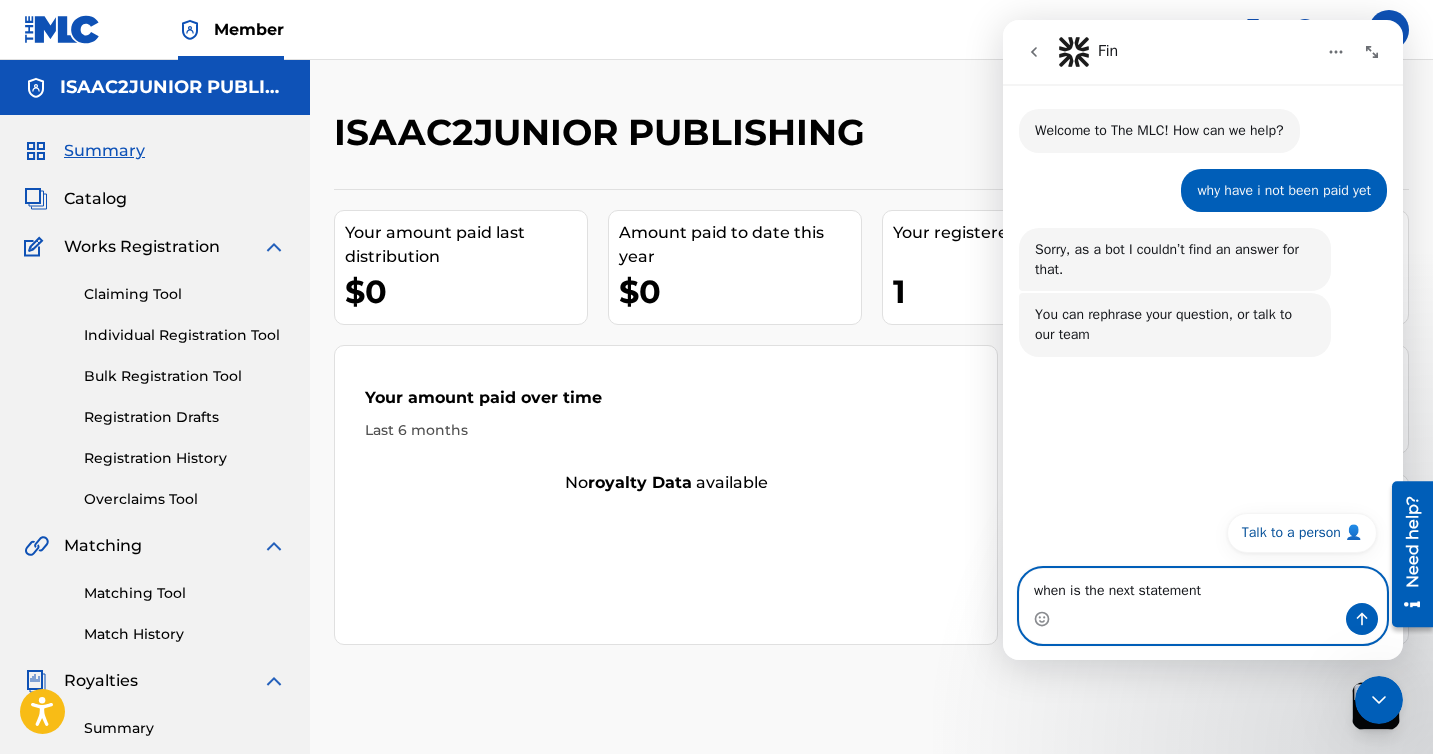 type 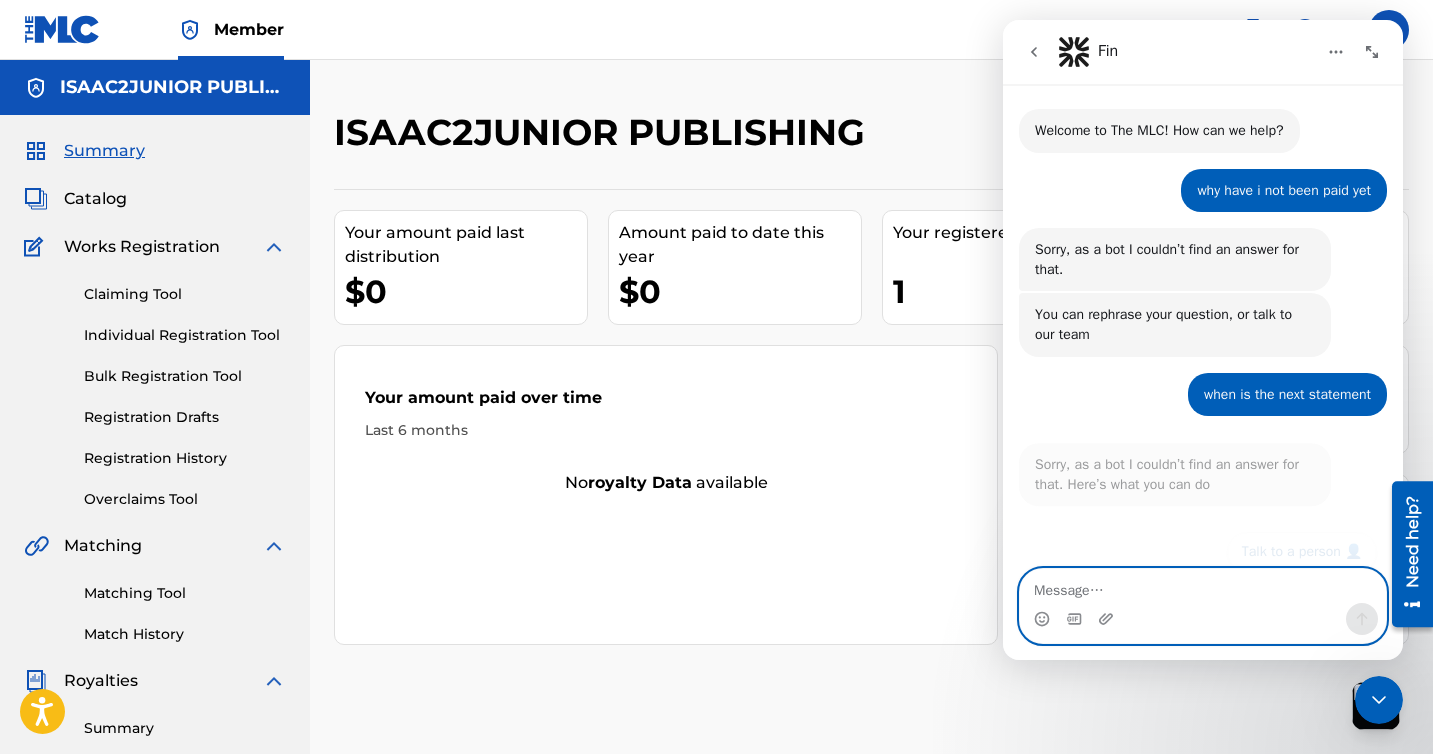 scroll, scrollTop: 19, scrollLeft: 0, axis: vertical 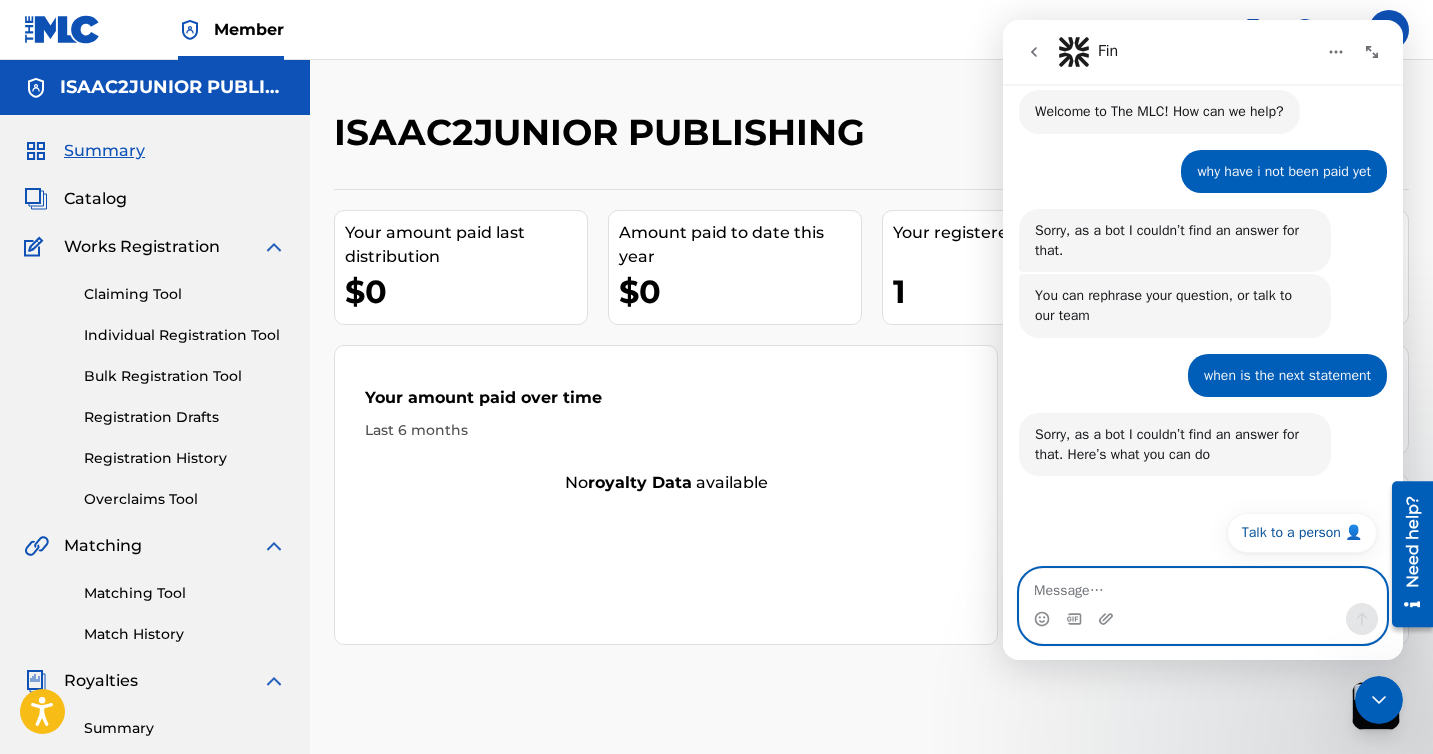 click at bounding box center [1203, 586] 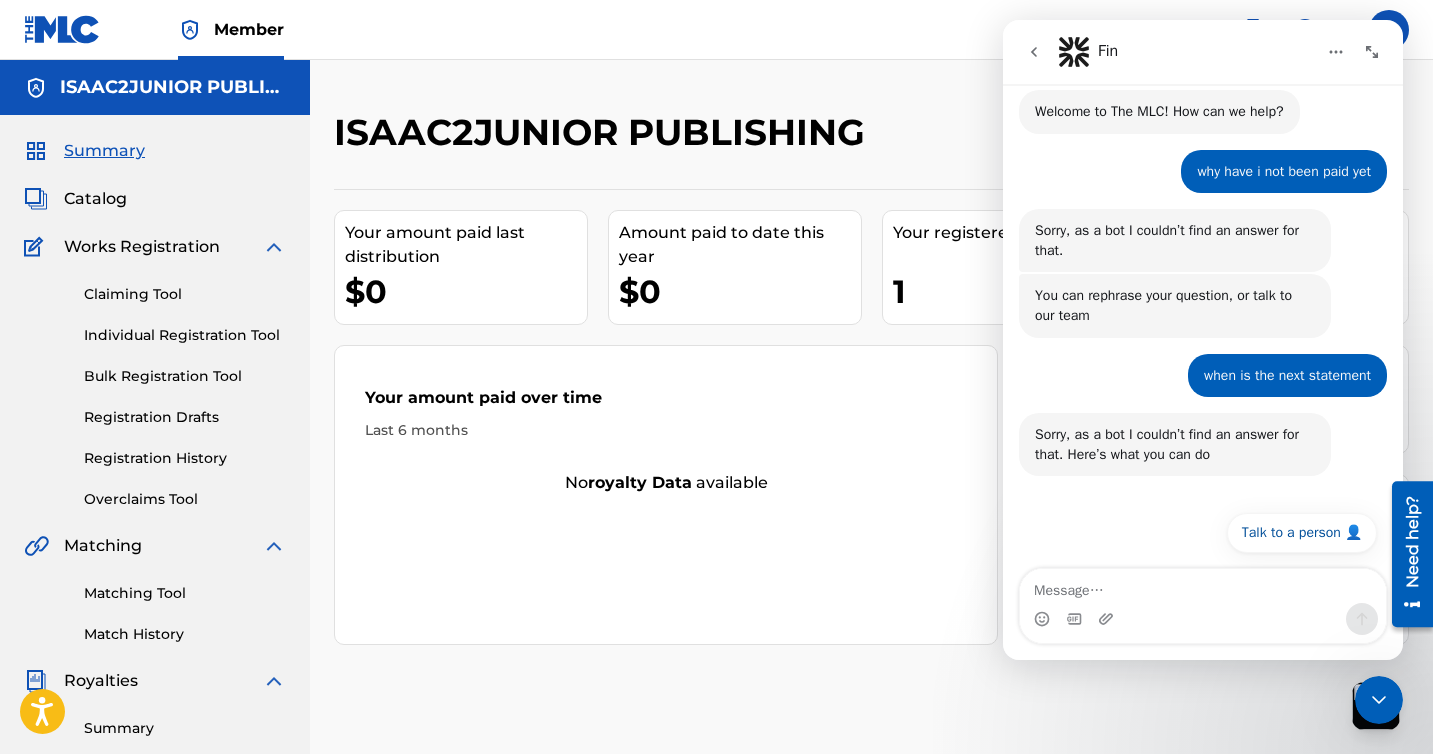 click at bounding box center (1034, 52) 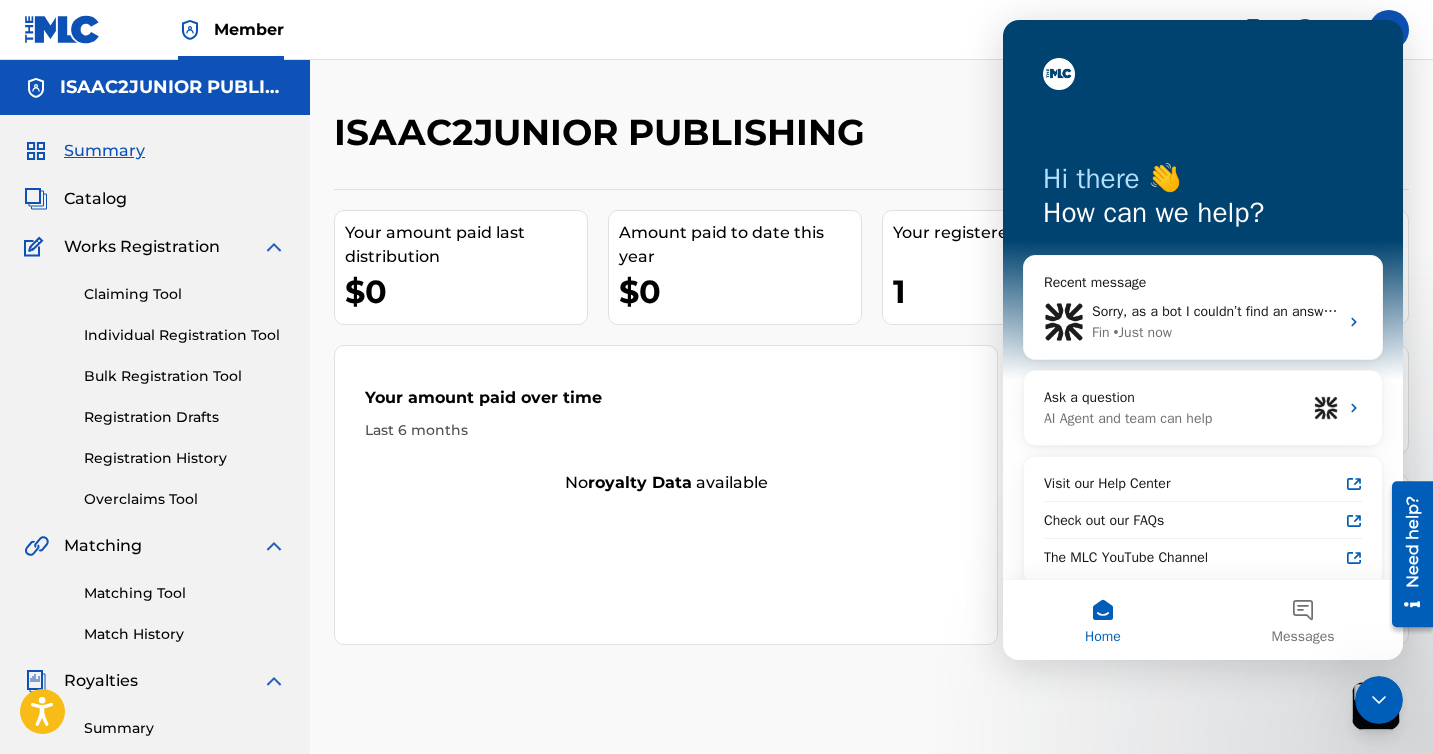 scroll, scrollTop: 0, scrollLeft: 0, axis: both 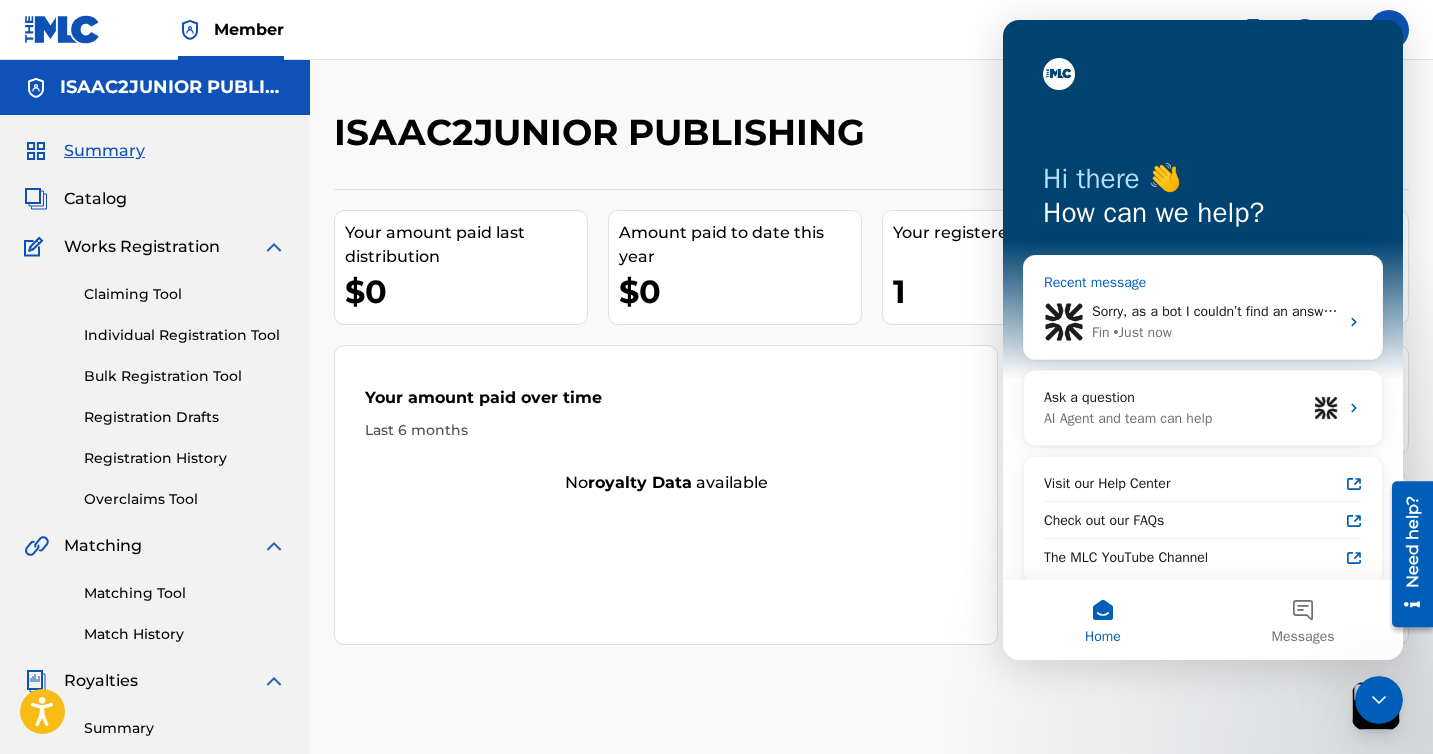 click on "Sorry, as a bot I couldn’t find an answer for that. Here’s what you can do" at bounding box center [1313, 311] 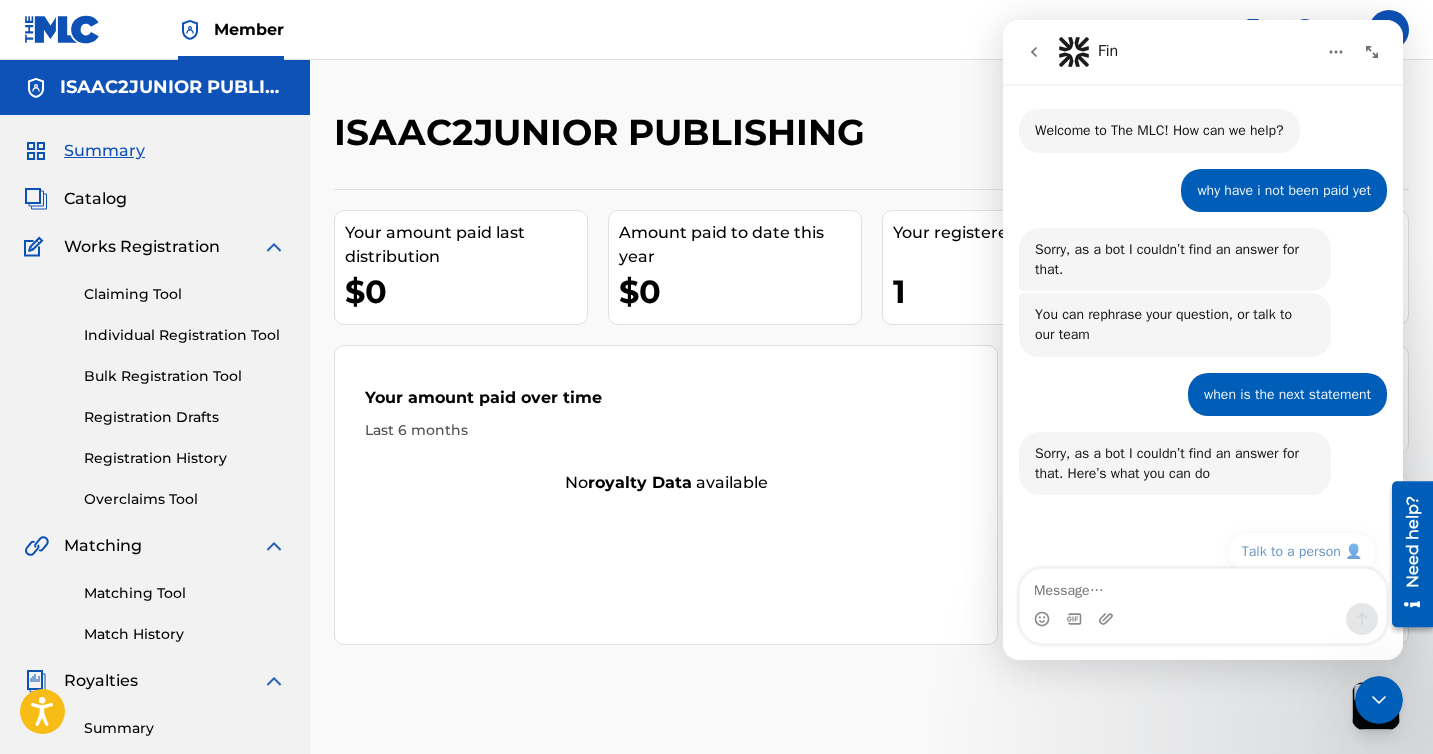 scroll, scrollTop: 19, scrollLeft: 0, axis: vertical 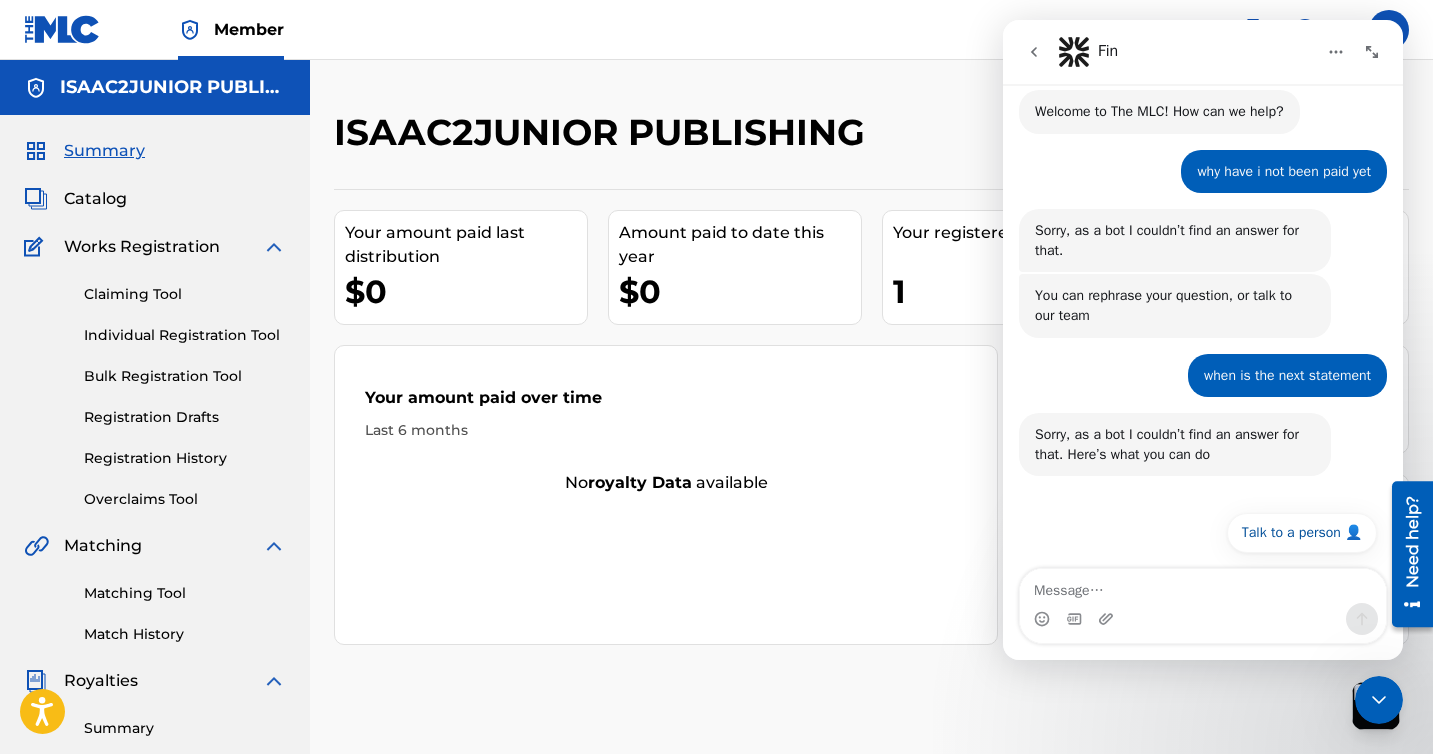 click 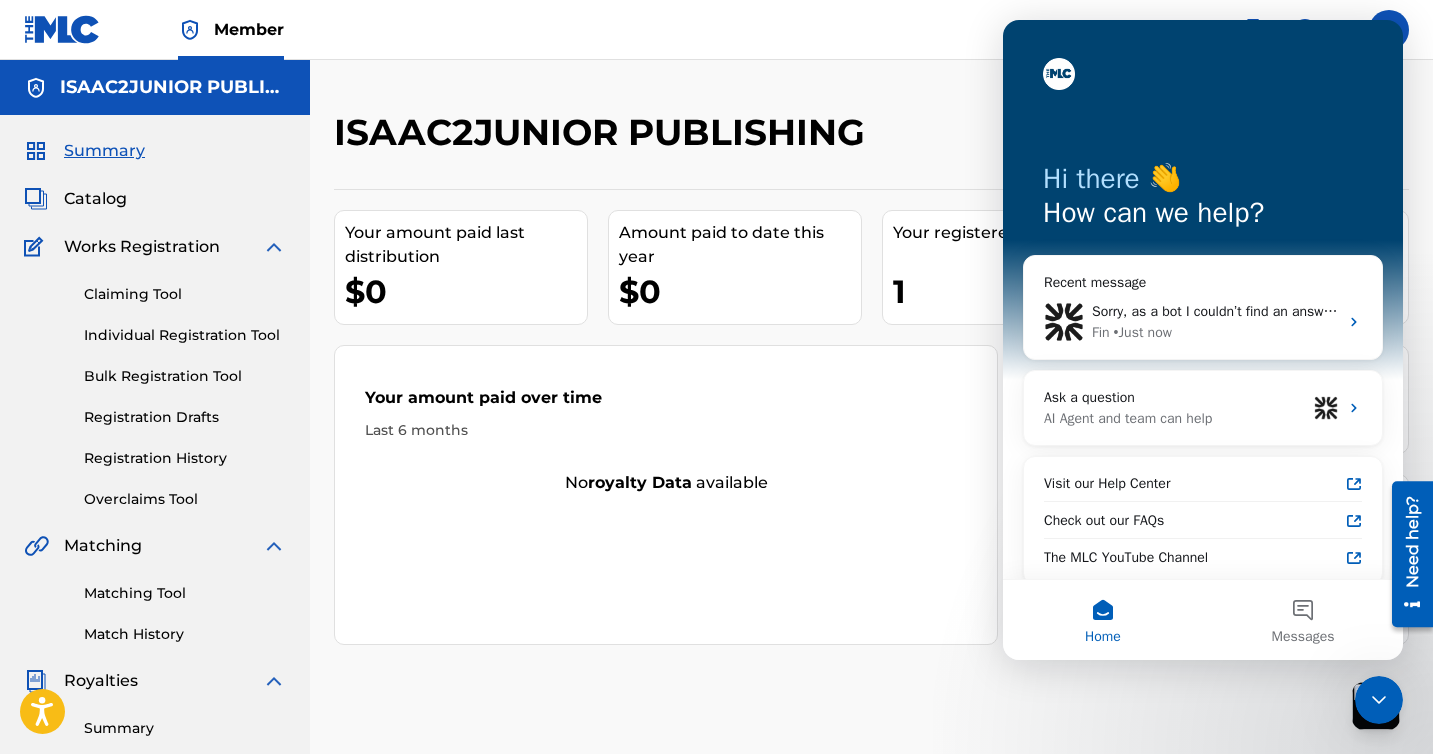 scroll, scrollTop: 0, scrollLeft: 0, axis: both 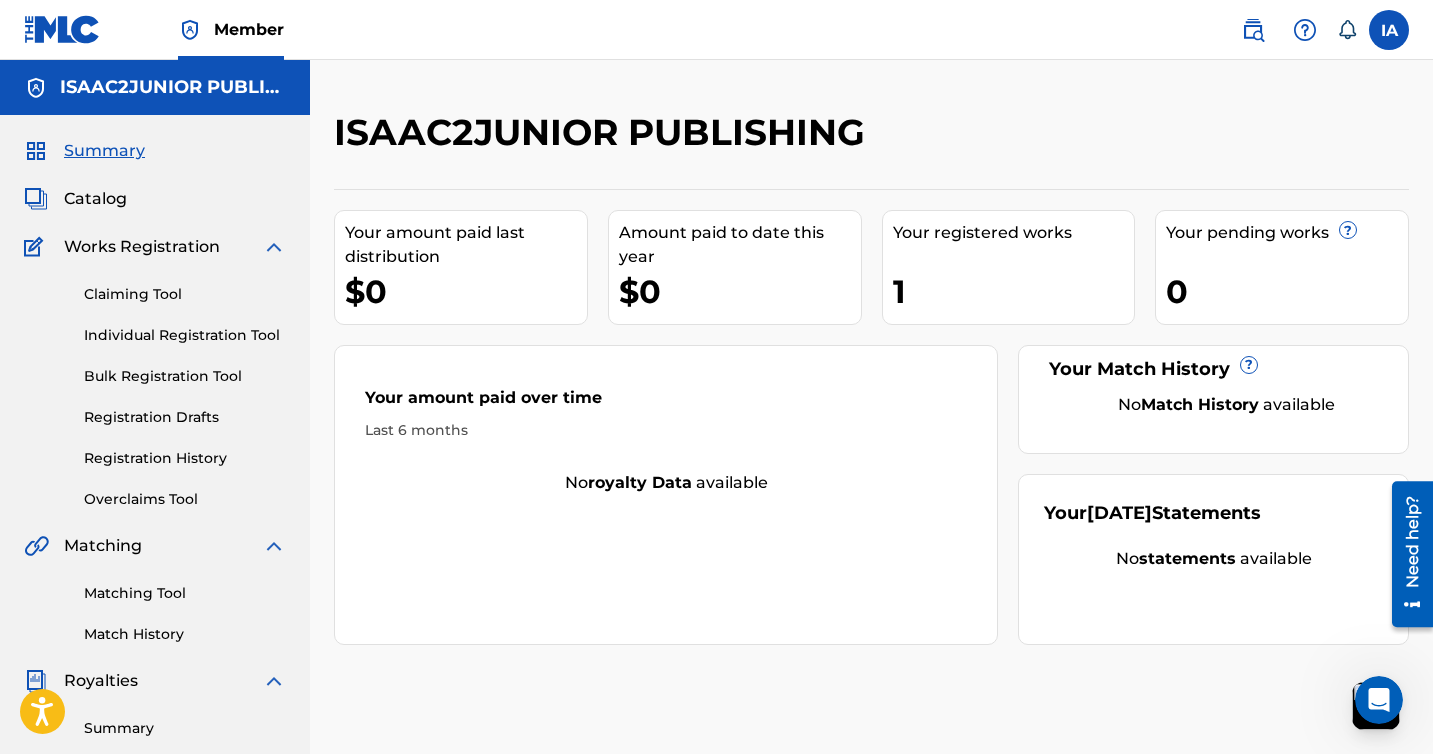 click 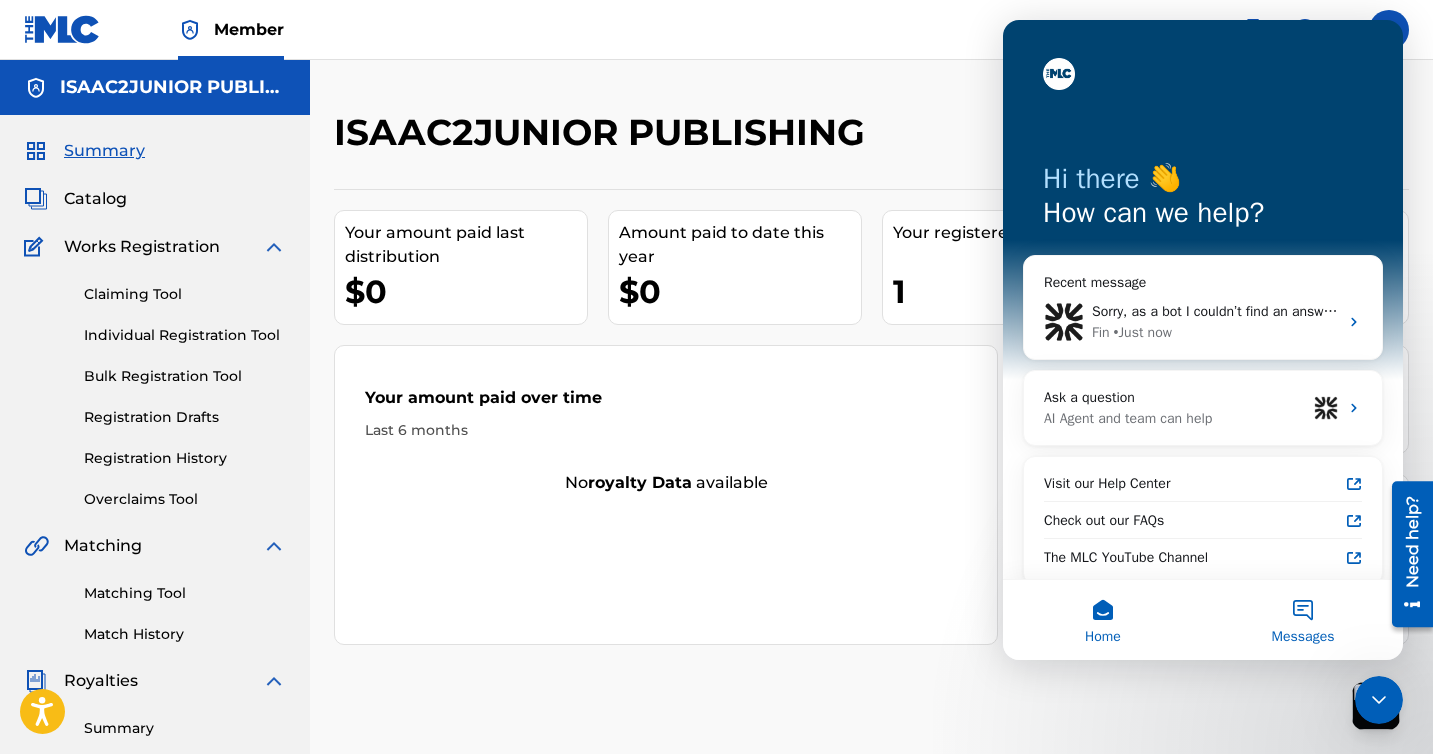click on "Messages" at bounding box center [1303, 620] 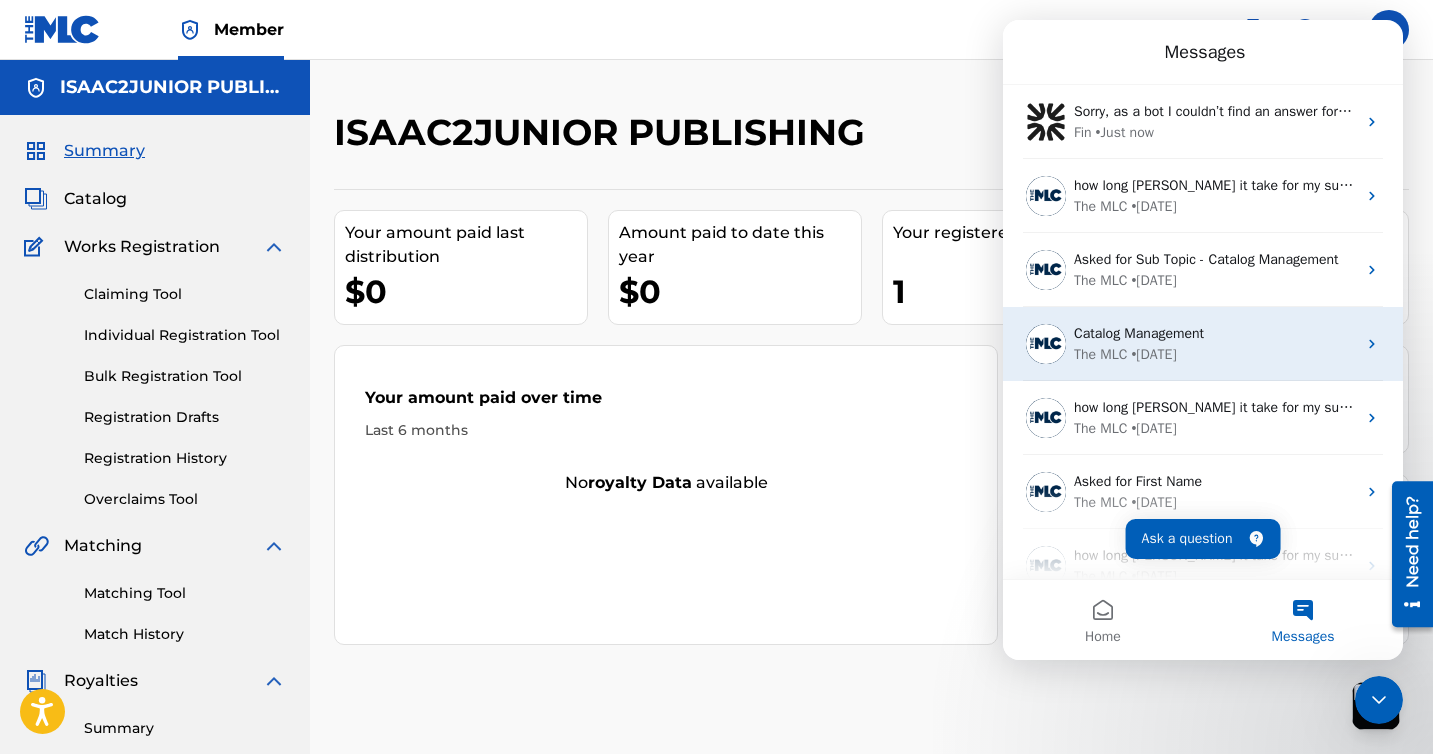 scroll, scrollTop: 400, scrollLeft: 0, axis: vertical 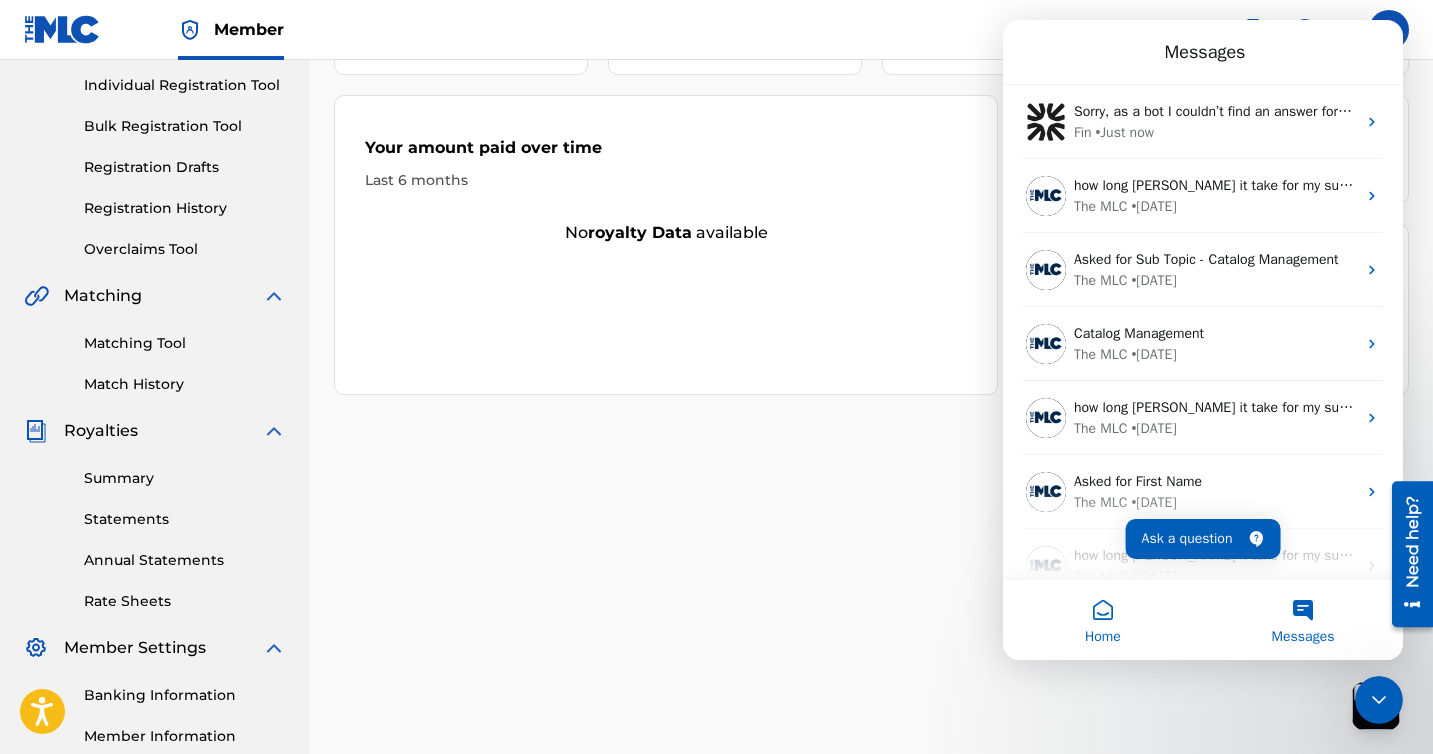 click on "Home" at bounding box center [1103, 620] 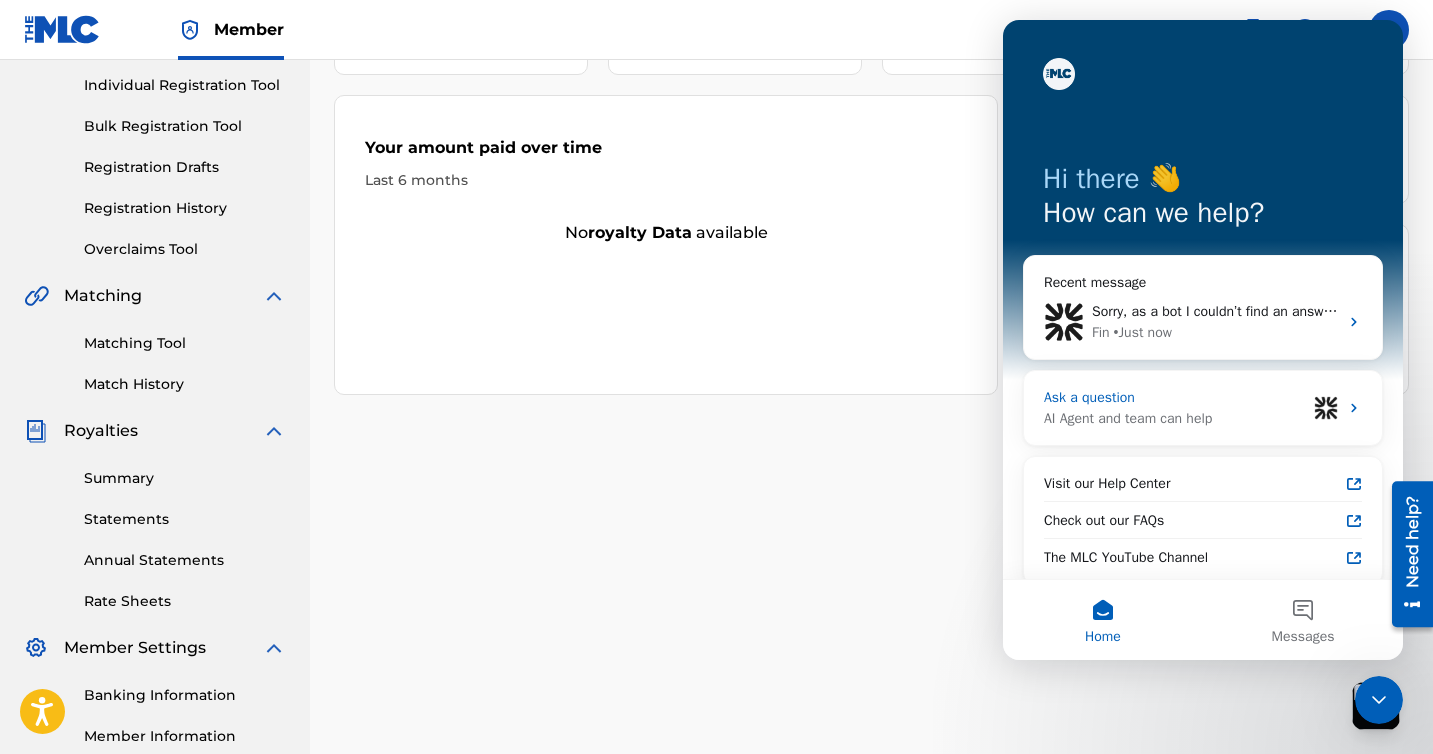 scroll, scrollTop: 16, scrollLeft: 0, axis: vertical 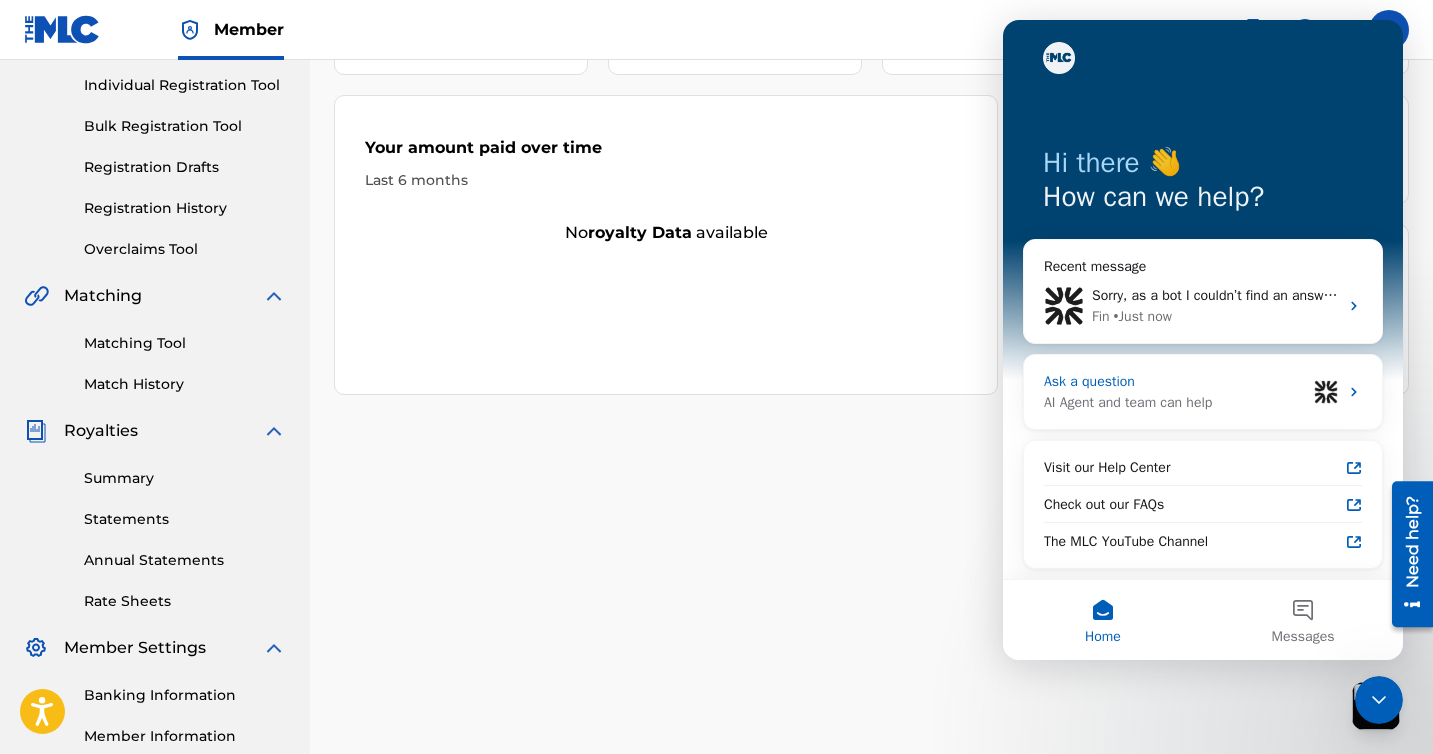 click on "Ask a question AI Agent and team can help" at bounding box center [1203, 392] 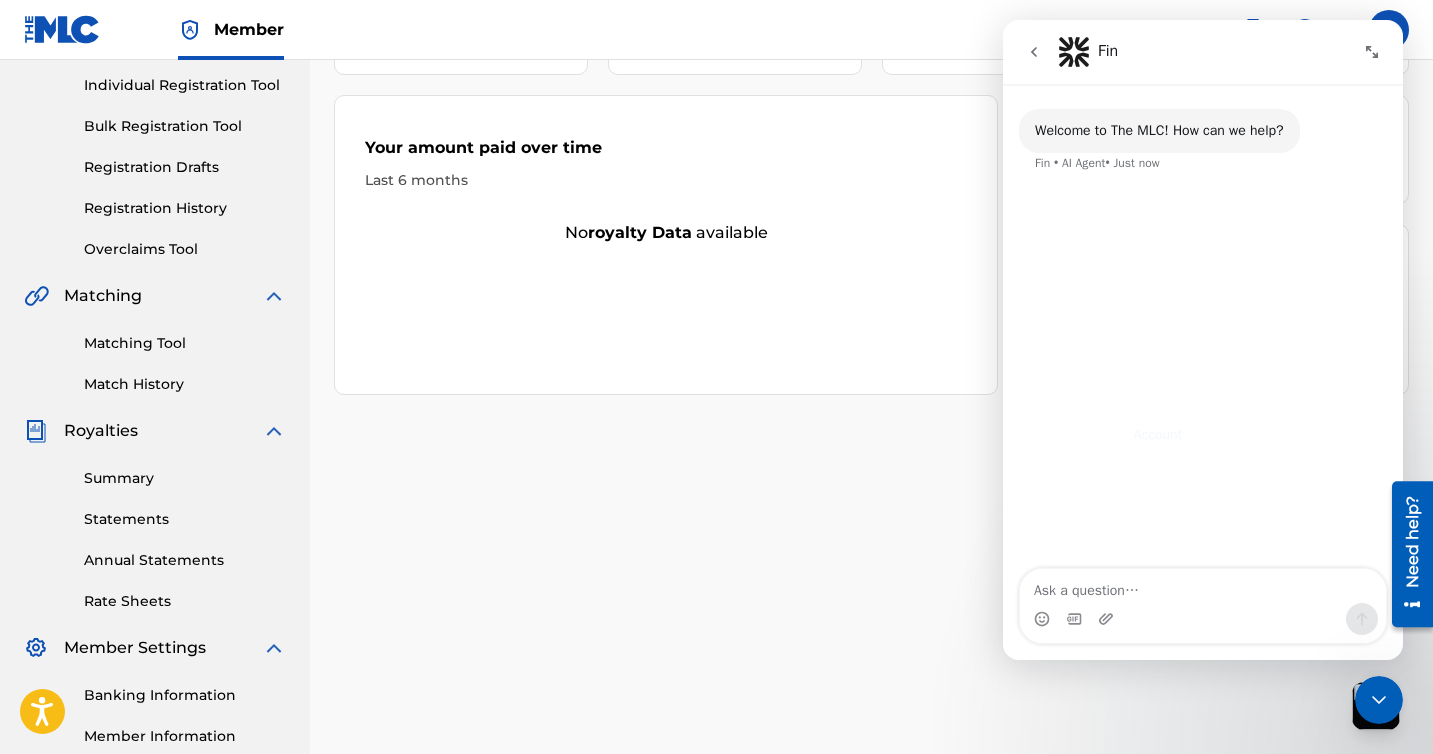 scroll, scrollTop: 0, scrollLeft: 0, axis: both 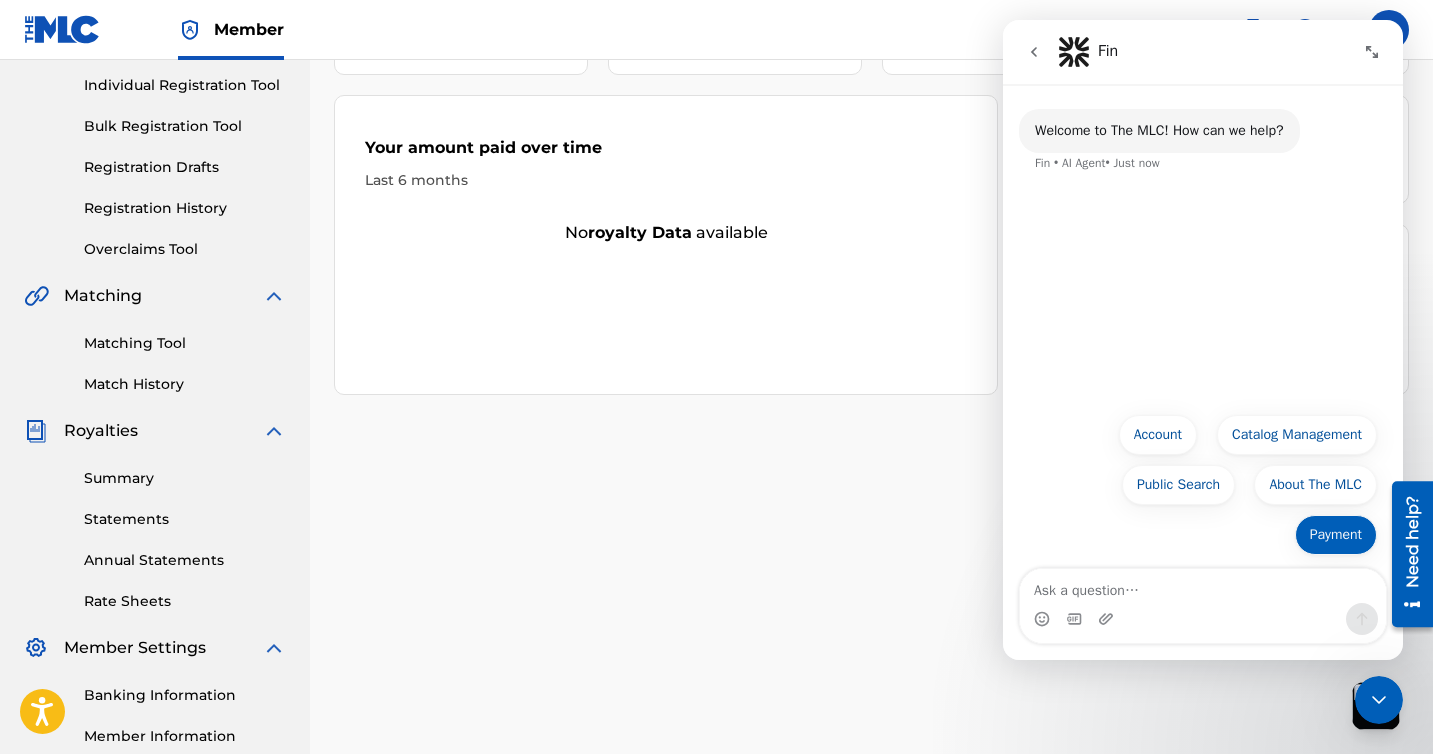 click on "Payment" at bounding box center [1336, 535] 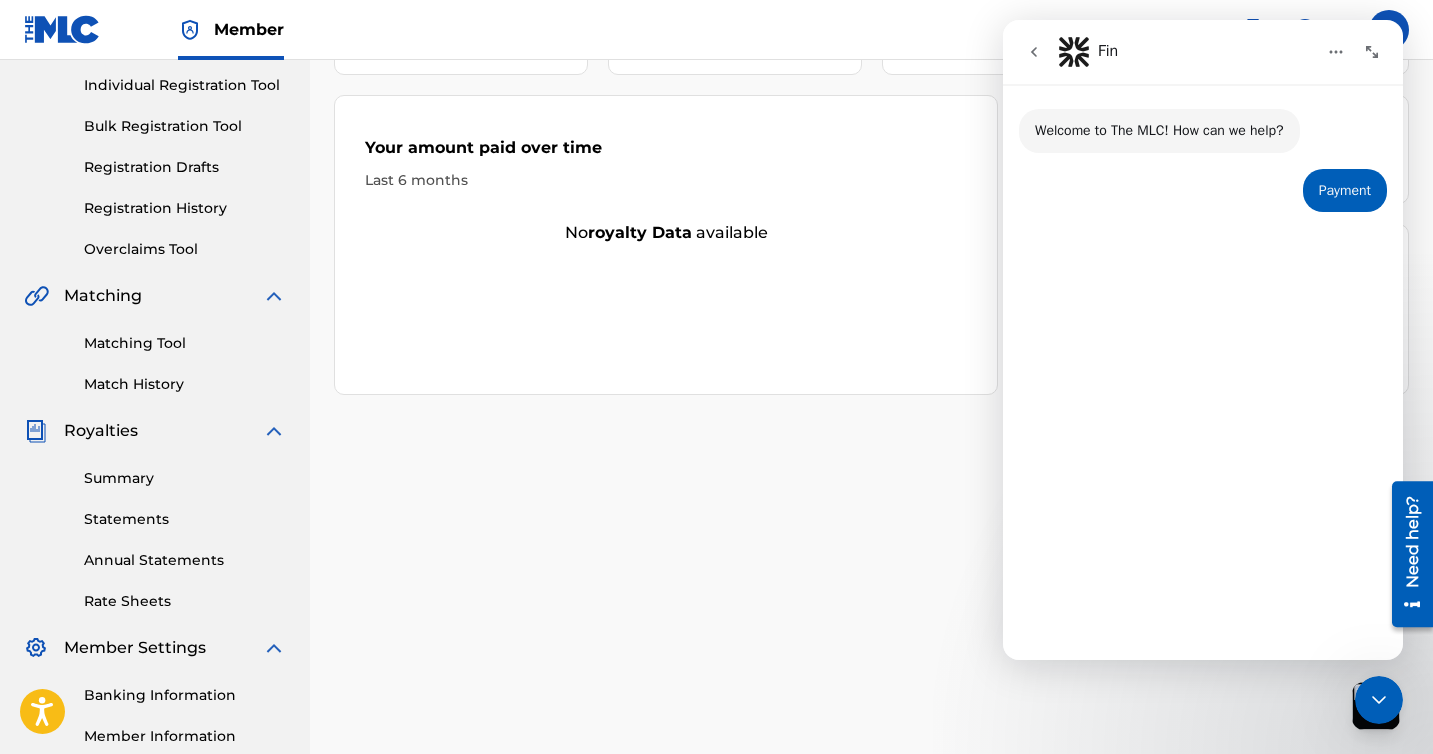 click on "I need information about royalties" at bounding box center (1259, 557) 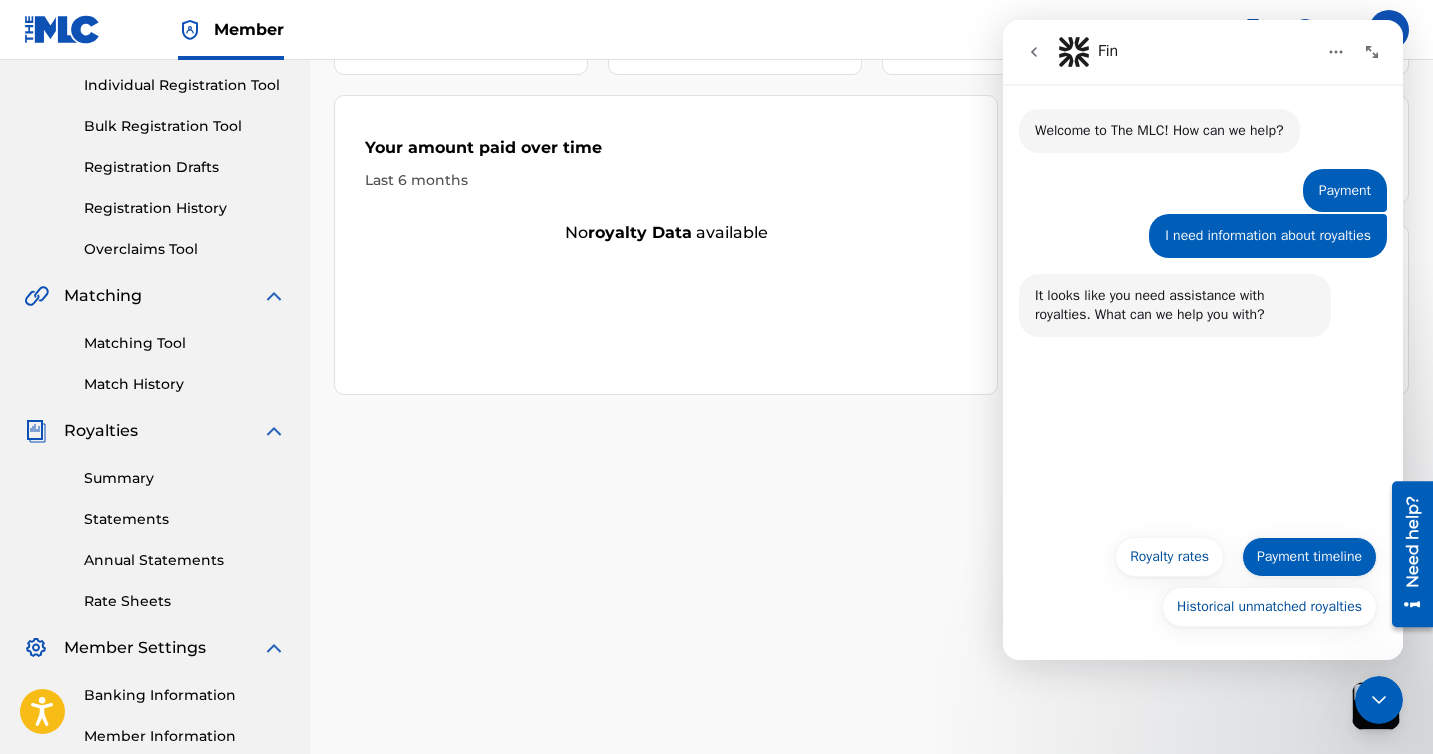 click on "Payment timeline" at bounding box center (1309, 557) 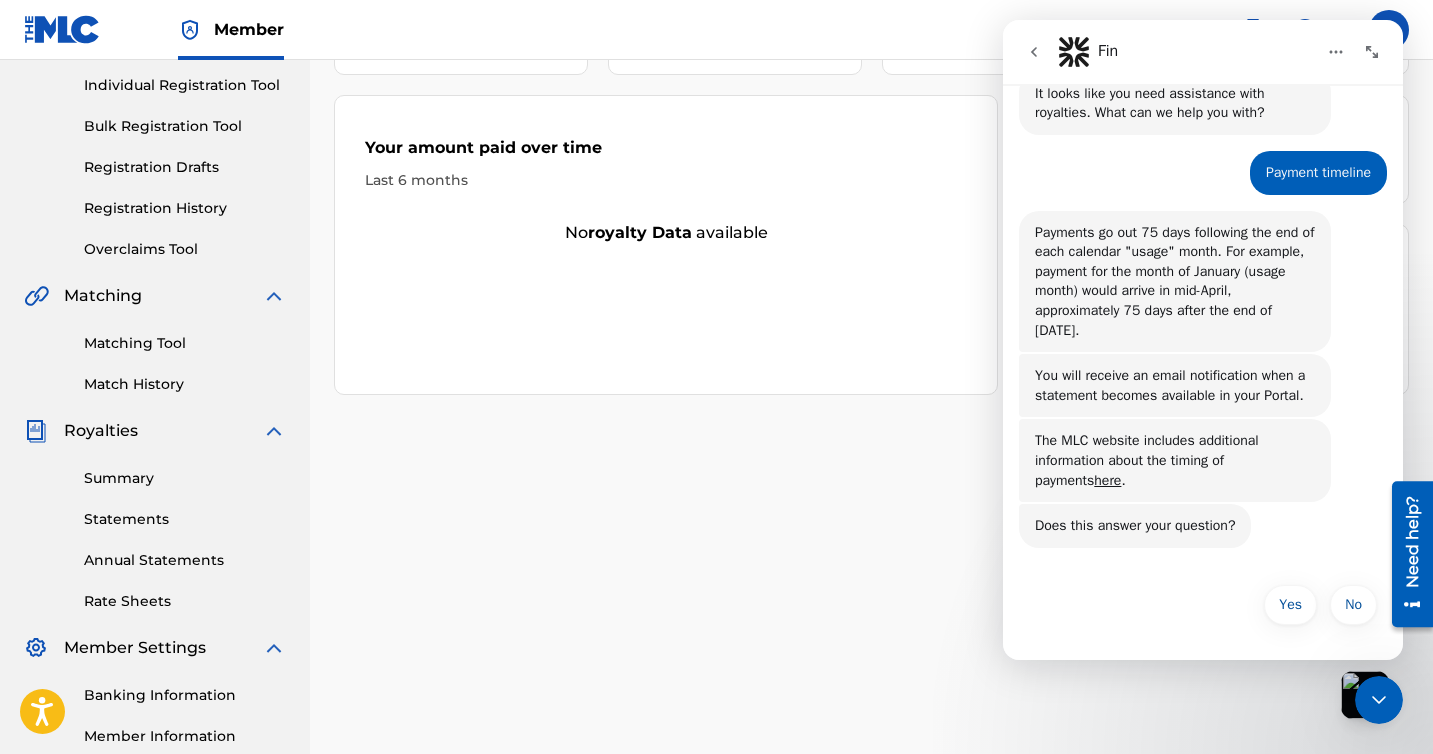 scroll, scrollTop: 254, scrollLeft: 0, axis: vertical 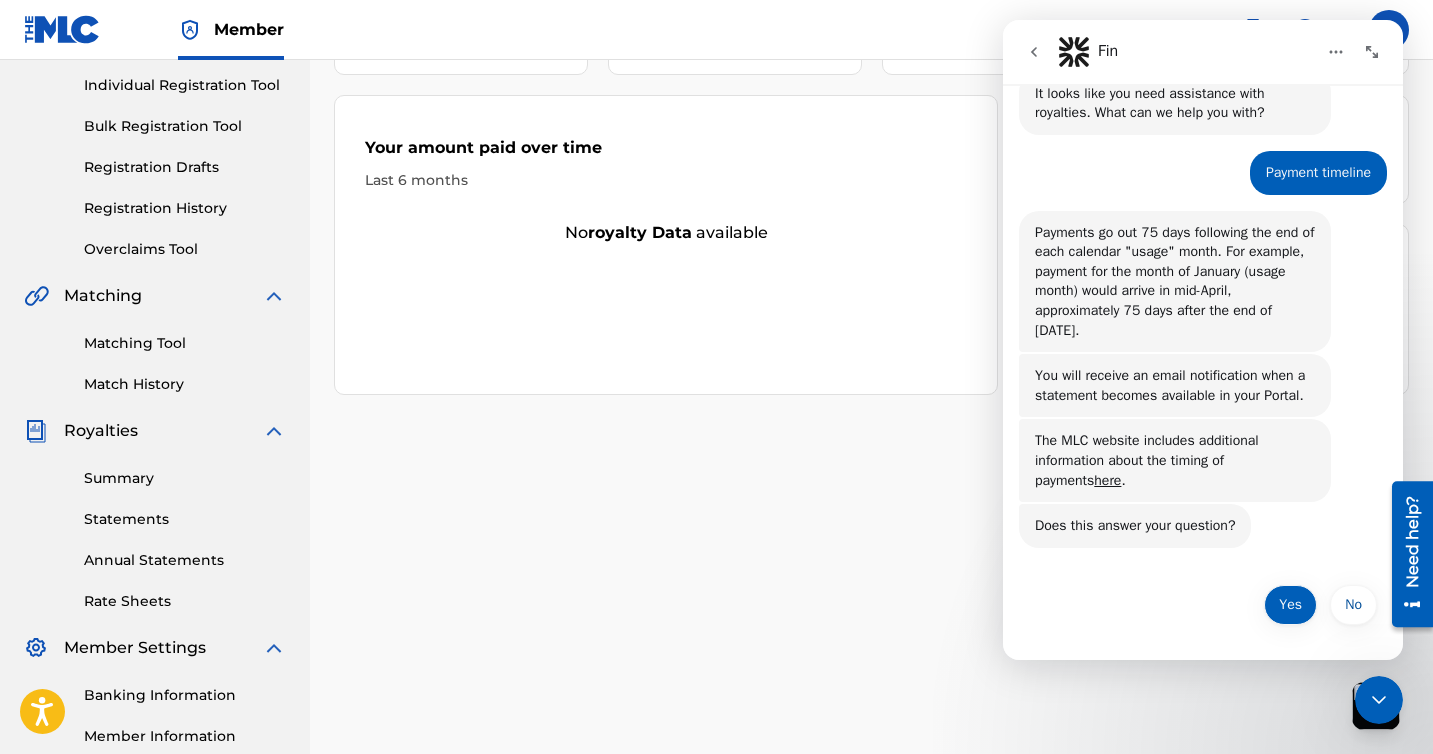 click on "Yes" at bounding box center [1290, 605] 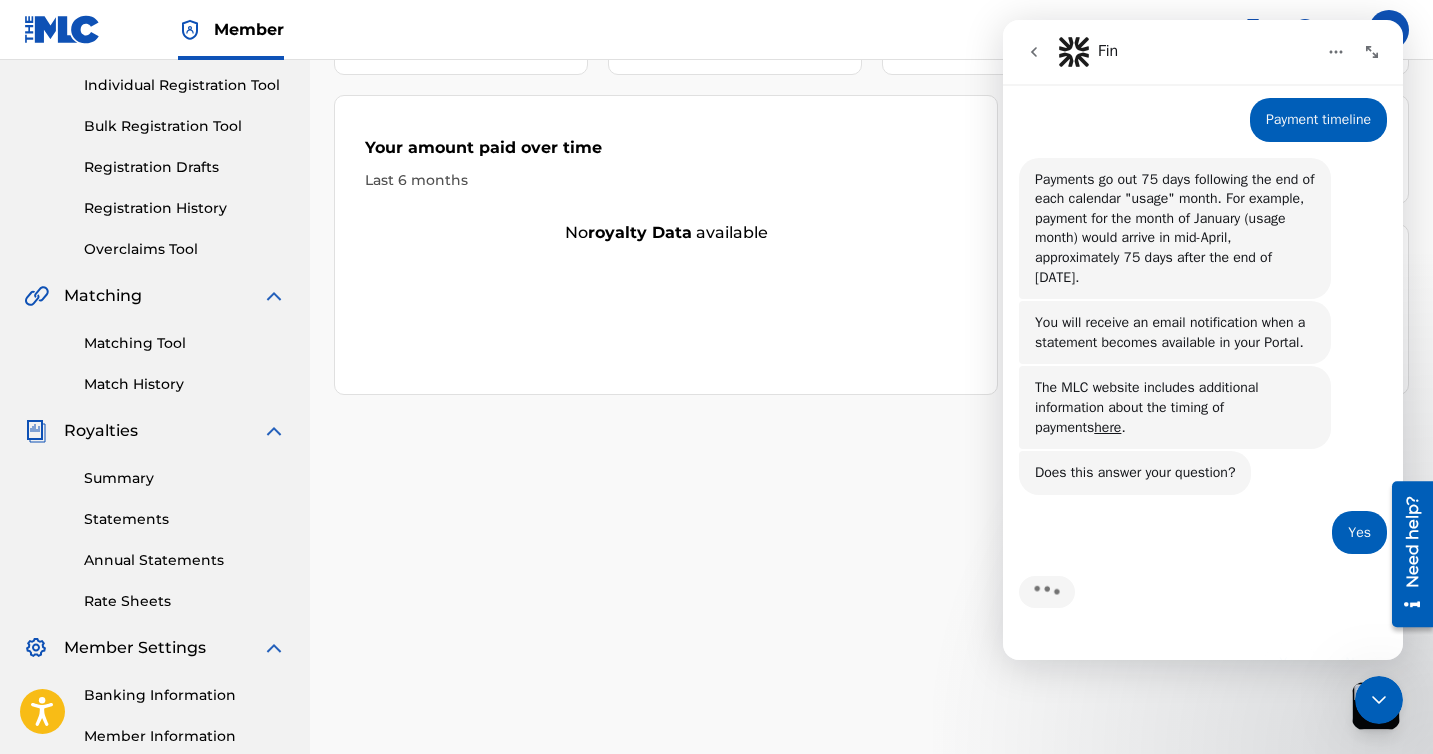 click on "Does this answer your question? Fin    •   1m ago" at bounding box center [1135, 473] 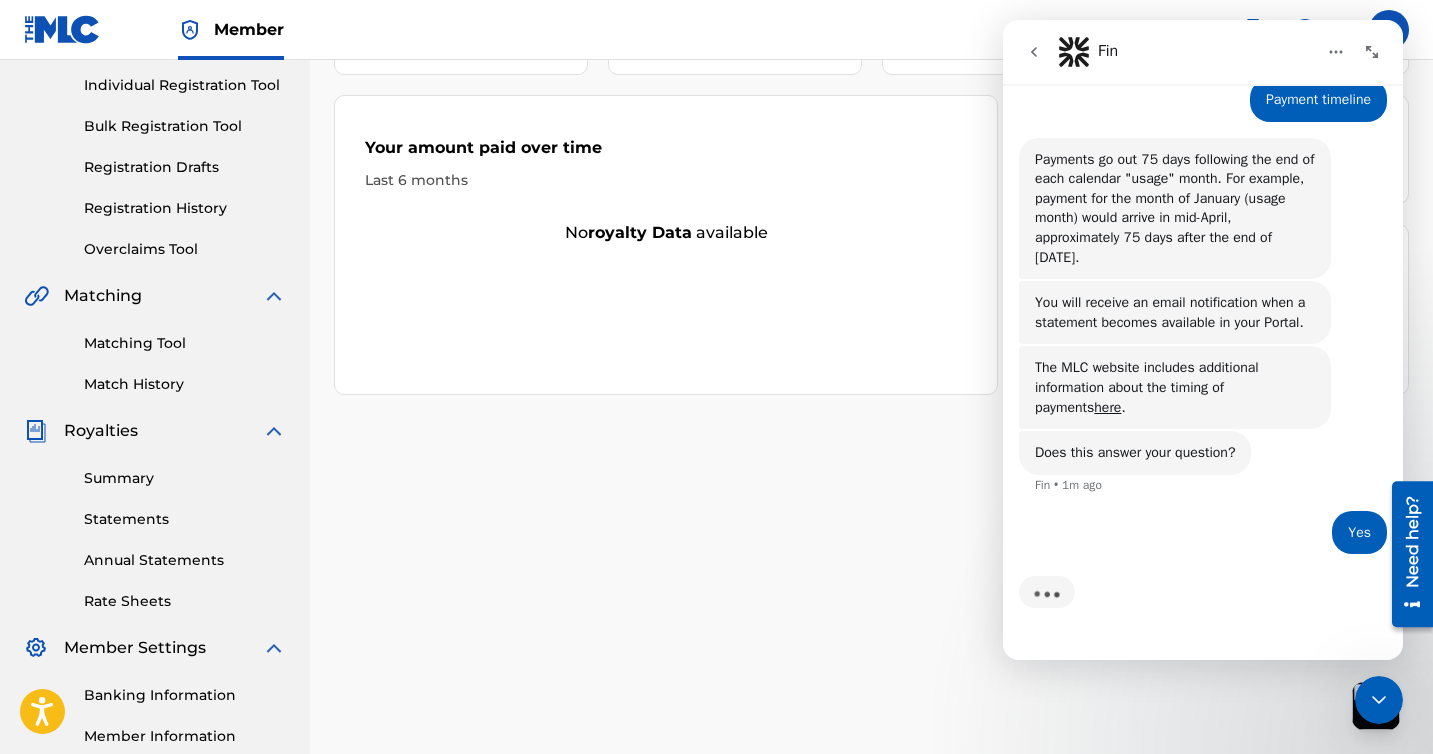 scroll, scrollTop: 295, scrollLeft: 0, axis: vertical 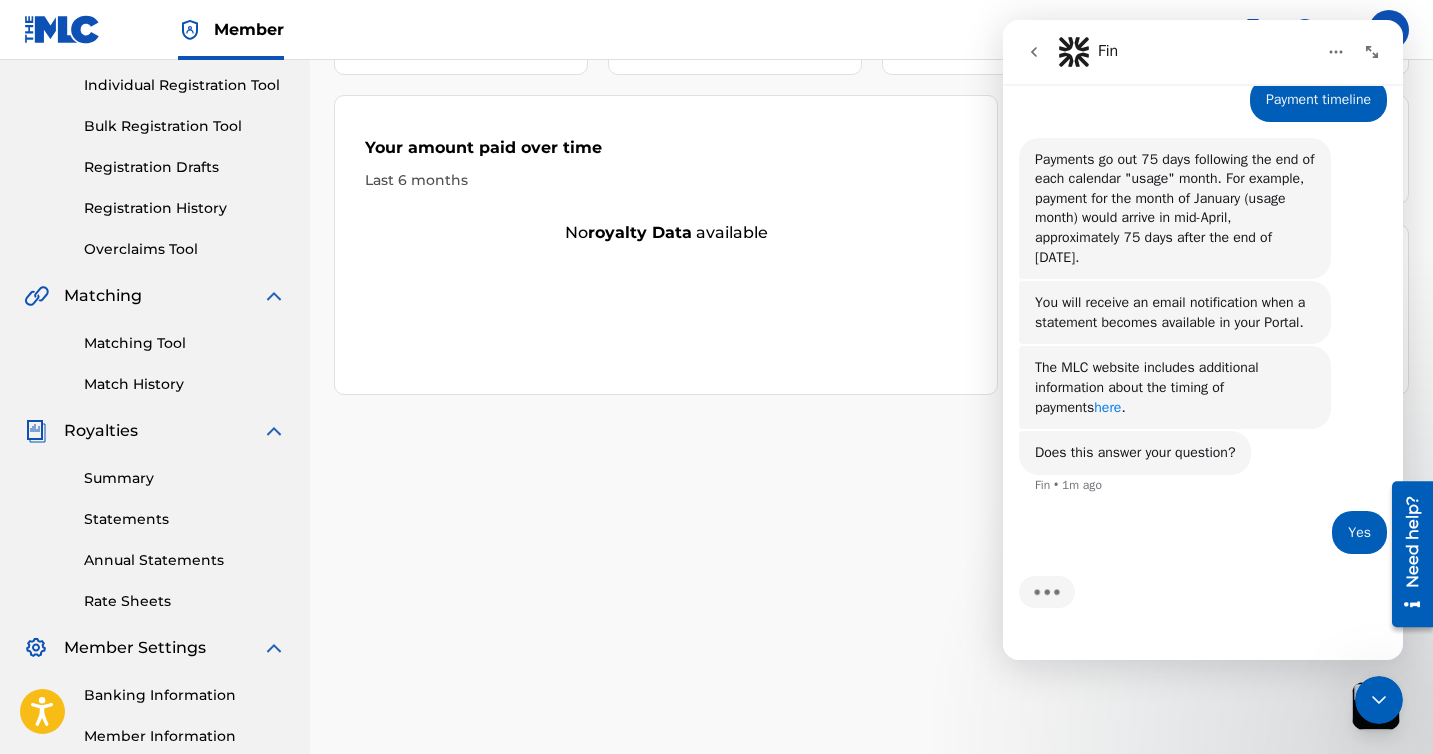 click on "here" at bounding box center (1107, 407) 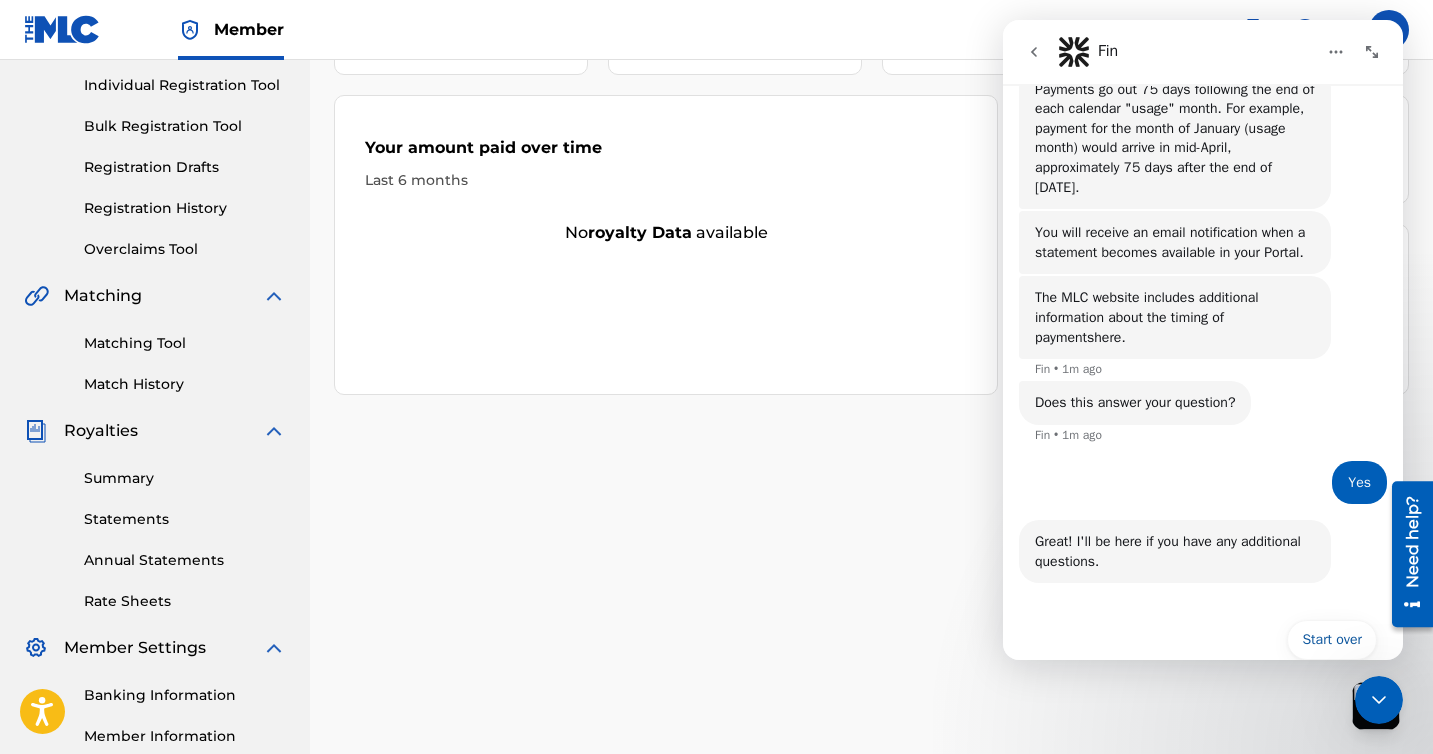 scroll, scrollTop: 400, scrollLeft: 0, axis: vertical 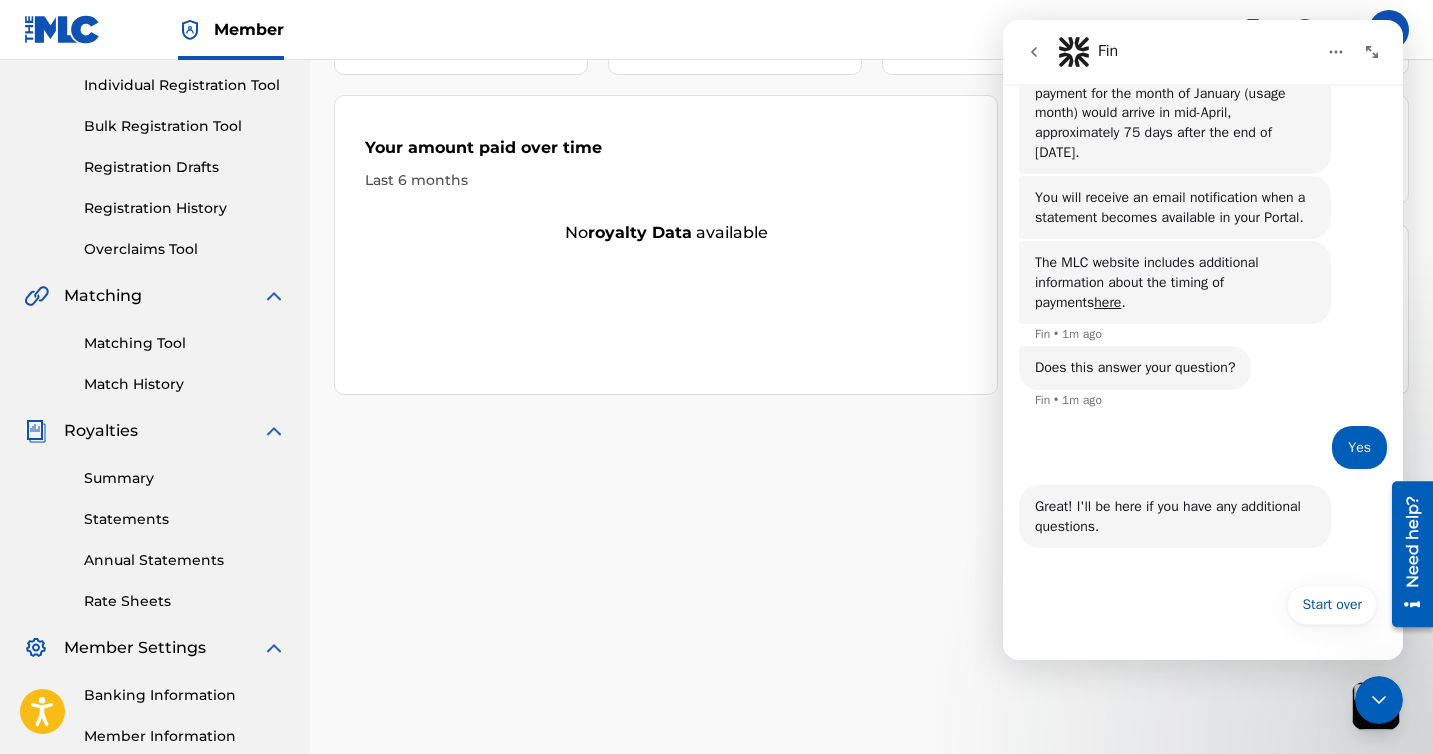 click 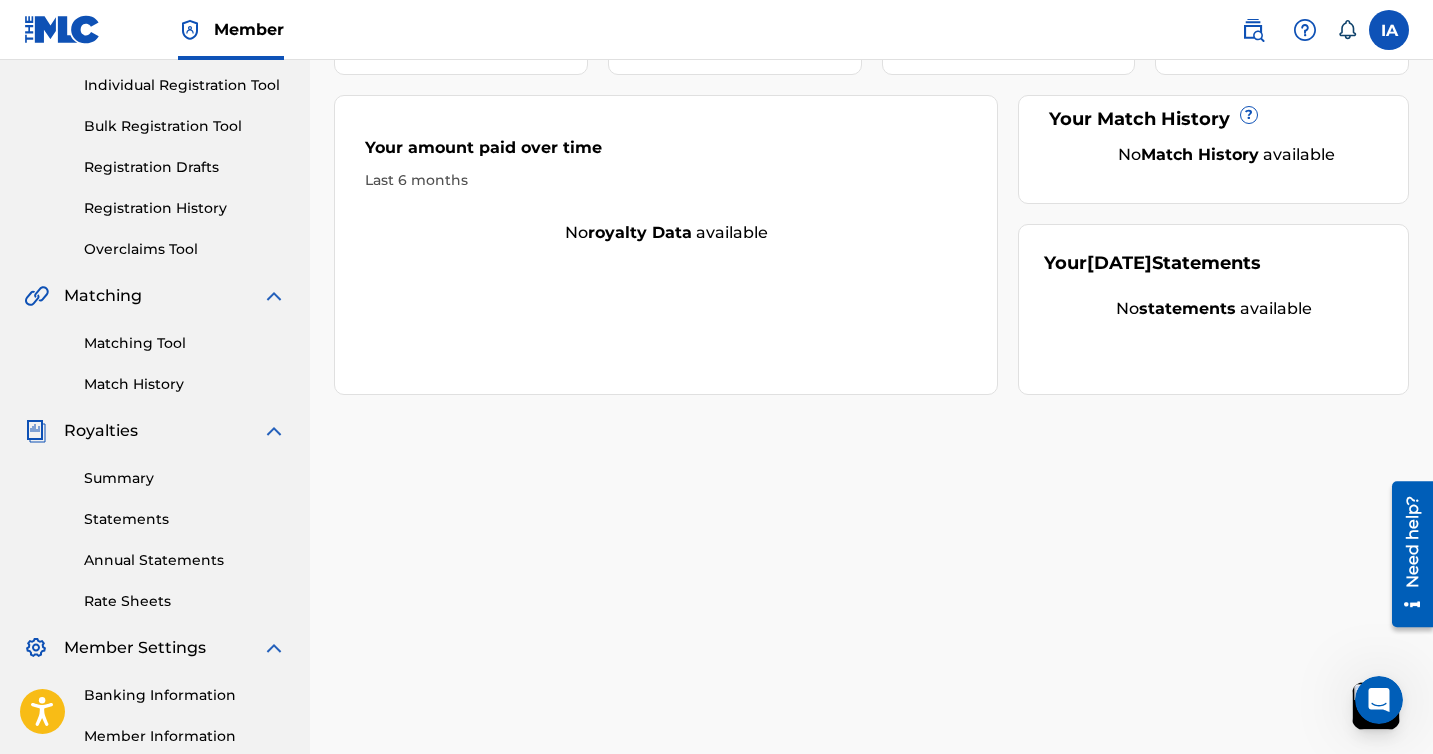 scroll, scrollTop: 0, scrollLeft: 0, axis: both 